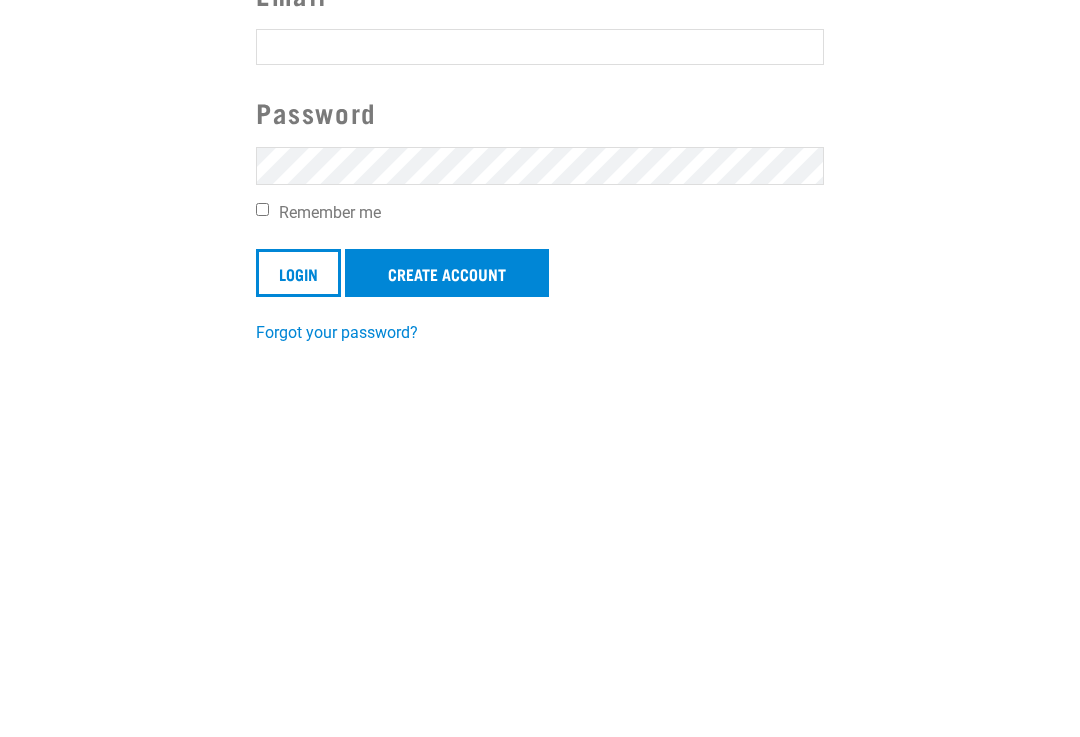 scroll, scrollTop: 0, scrollLeft: 0, axis: both 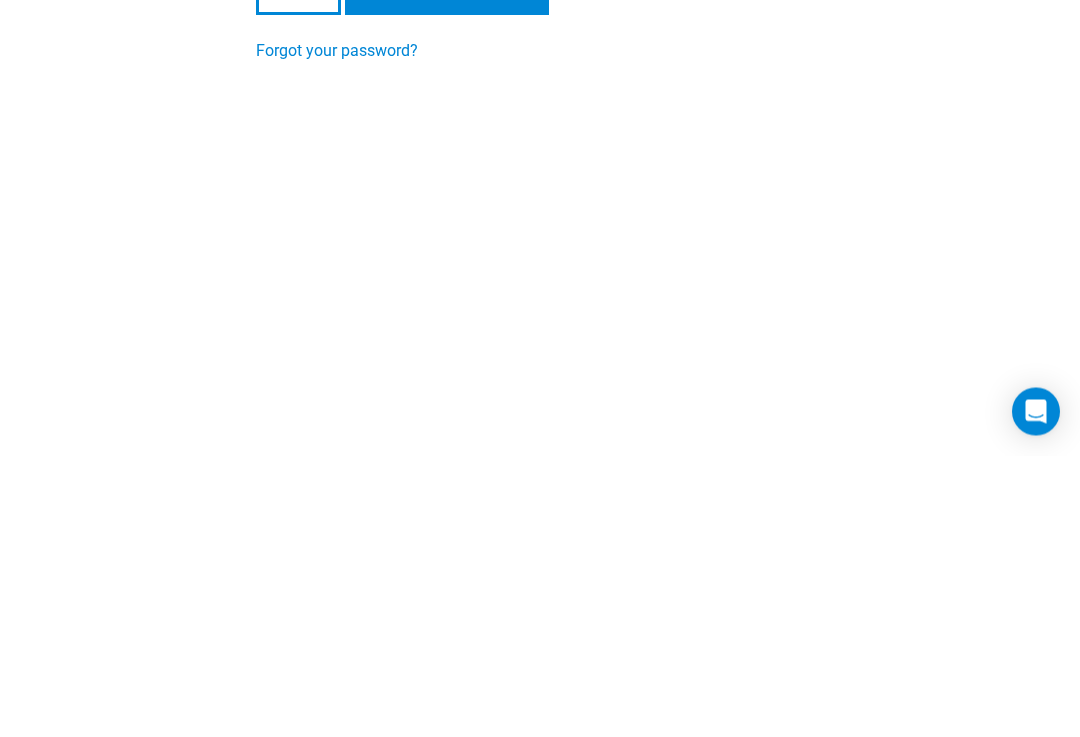 type on "Niccorgee@gmail.com" 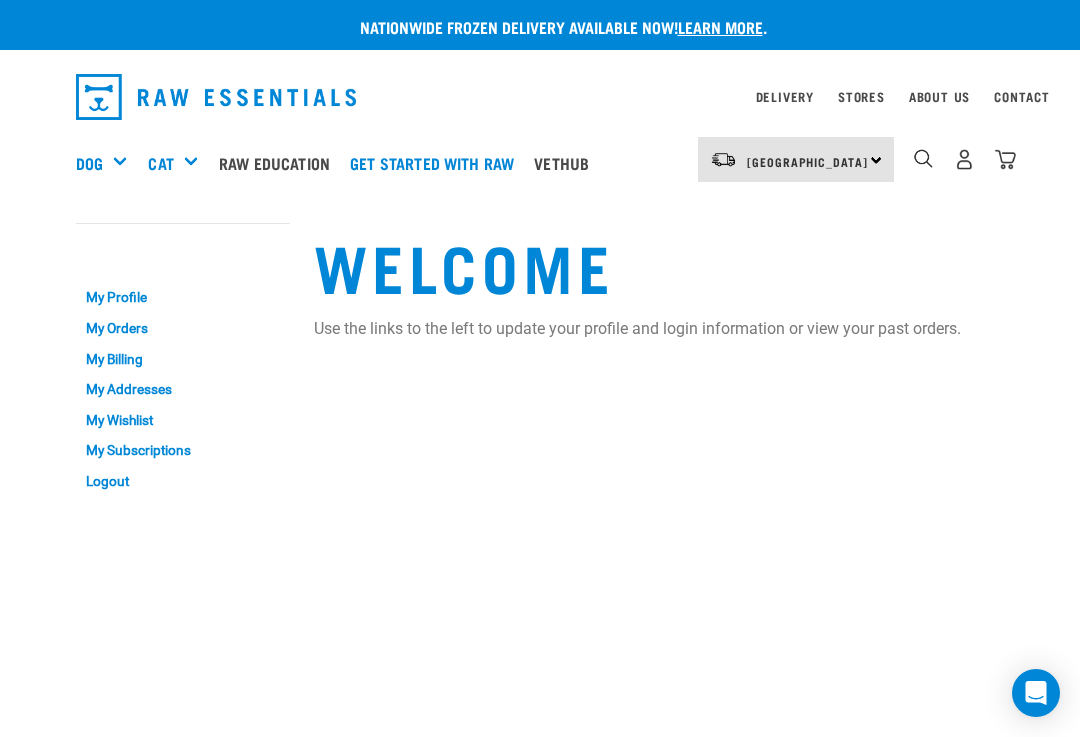 scroll, scrollTop: 0, scrollLeft: 0, axis: both 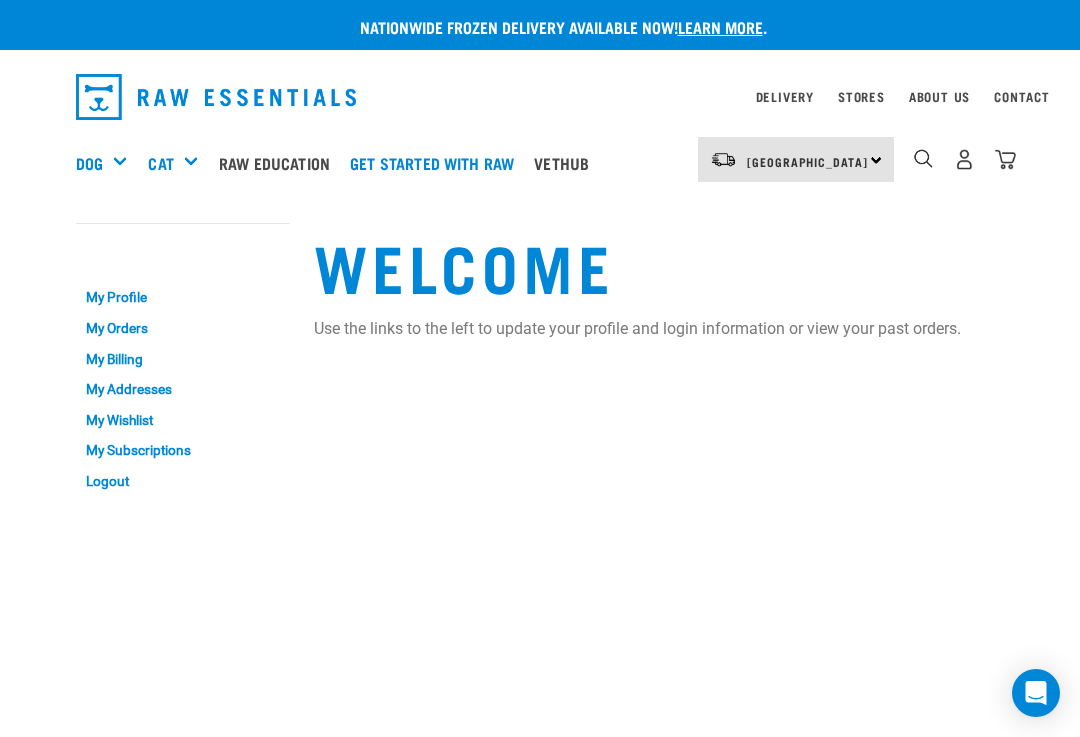 click at bounding box center (964, 159) 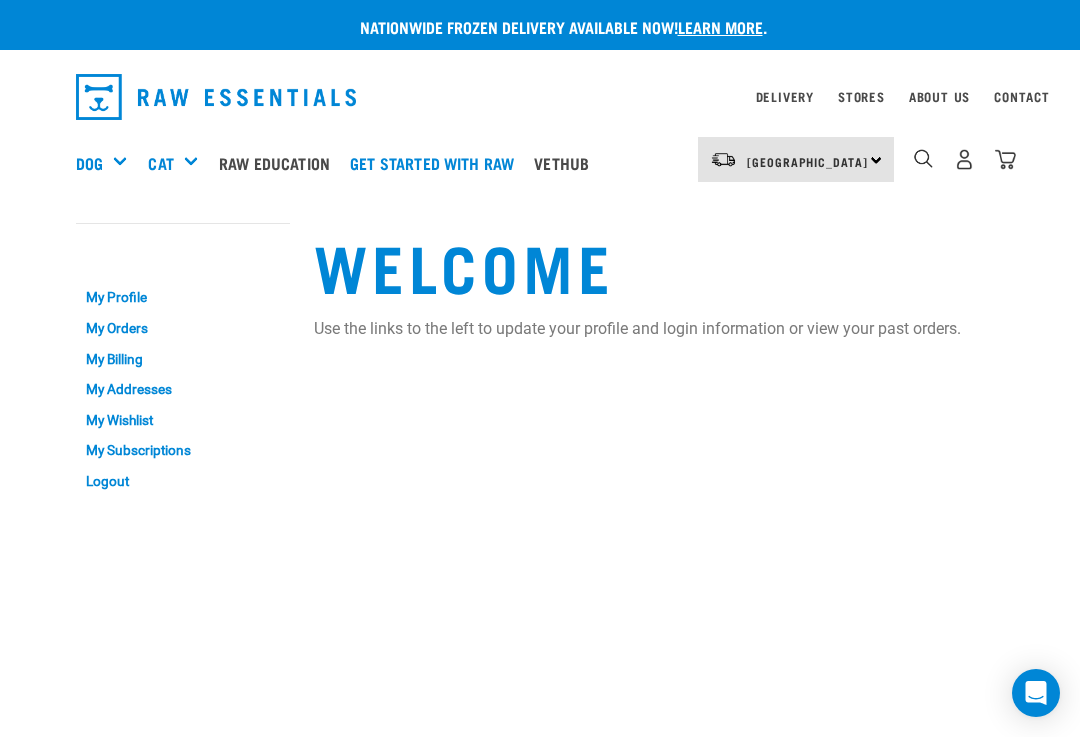 scroll, scrollTop: 0, scrollLeft: 0, axis: both 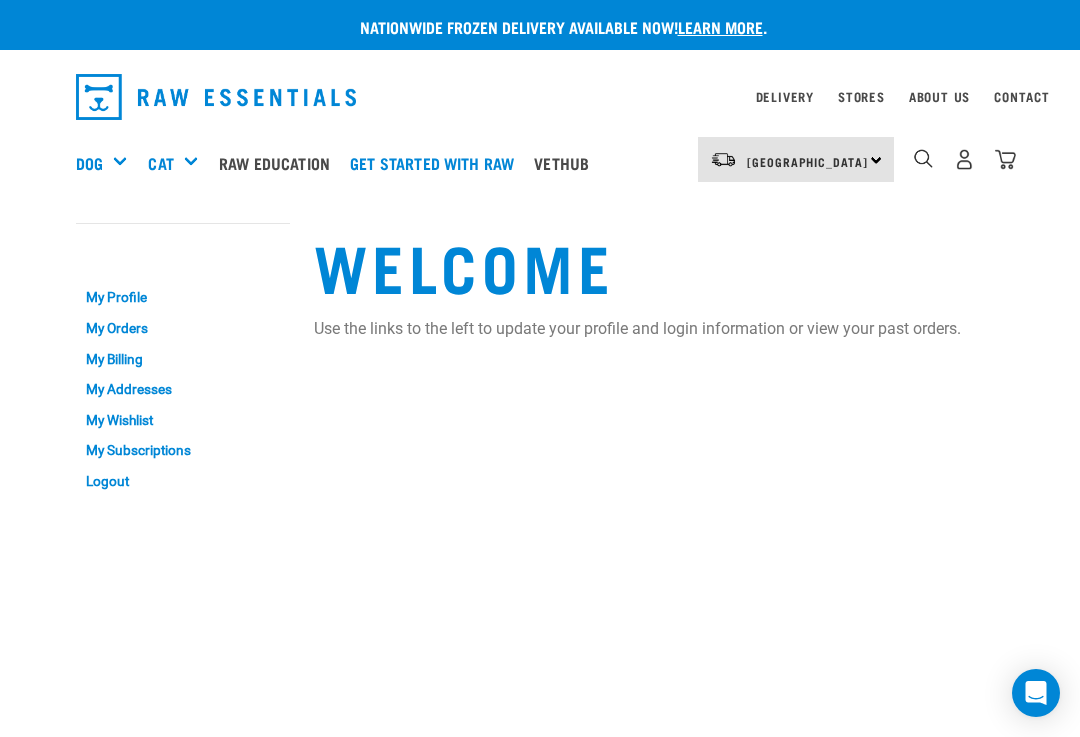 click at bounding box center [964, 159] 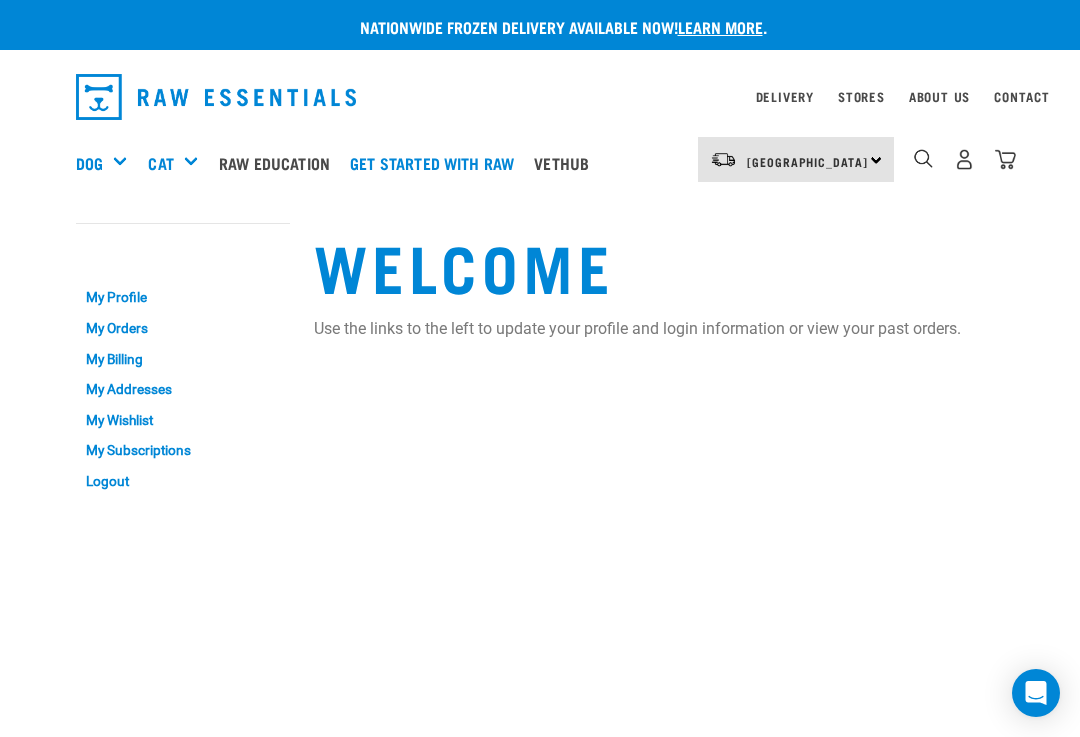 scroll, scrollTop: 0, scrollLeft: 0, axis: both 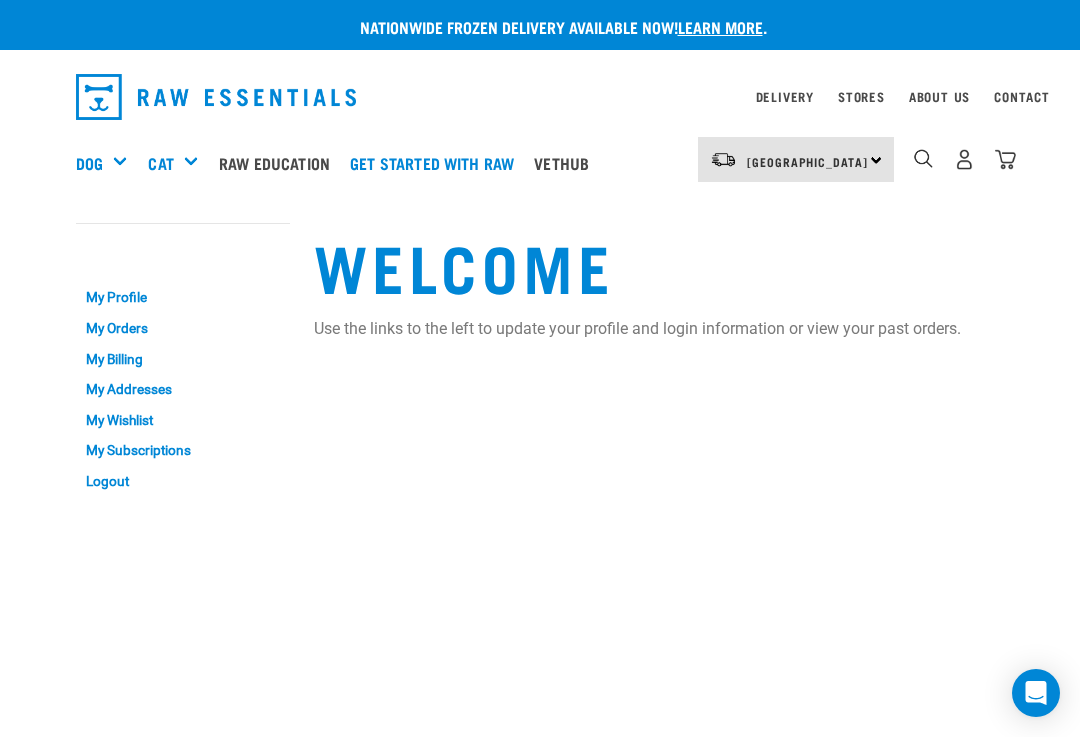 click on "My Orders" at bounding box center (183, 328) 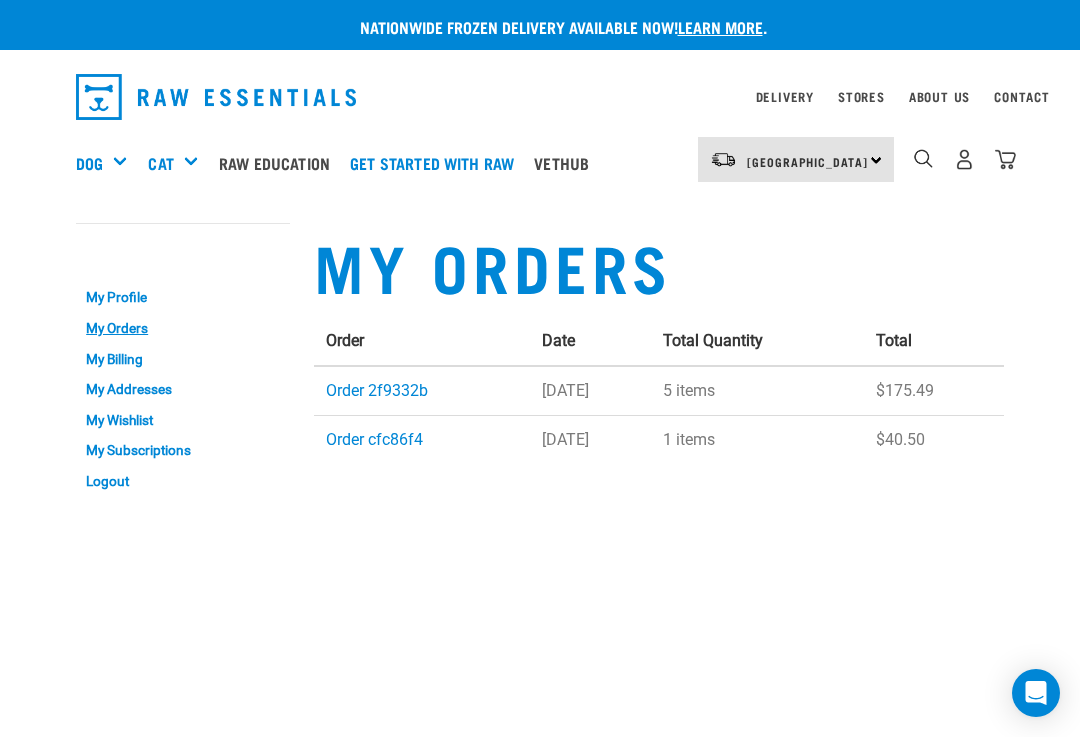 scroll, scrollTop: 0, scrollLeft: 0, axis: both 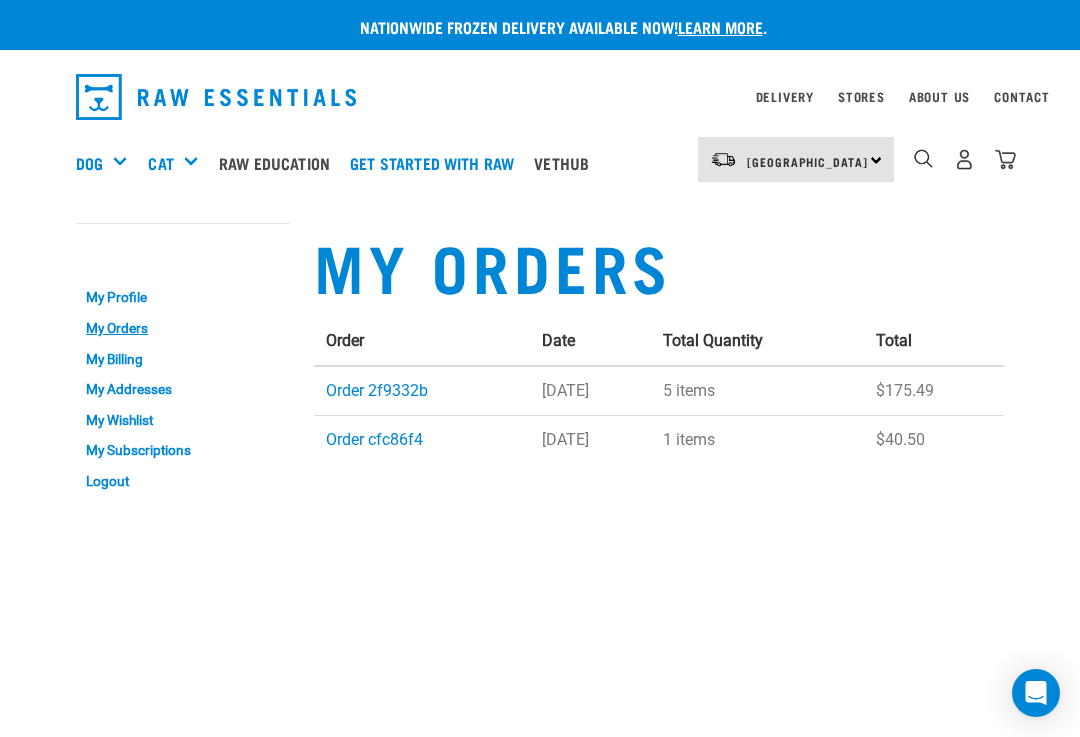 click on "Order 2f9332b" at bounding box center (377, 390) 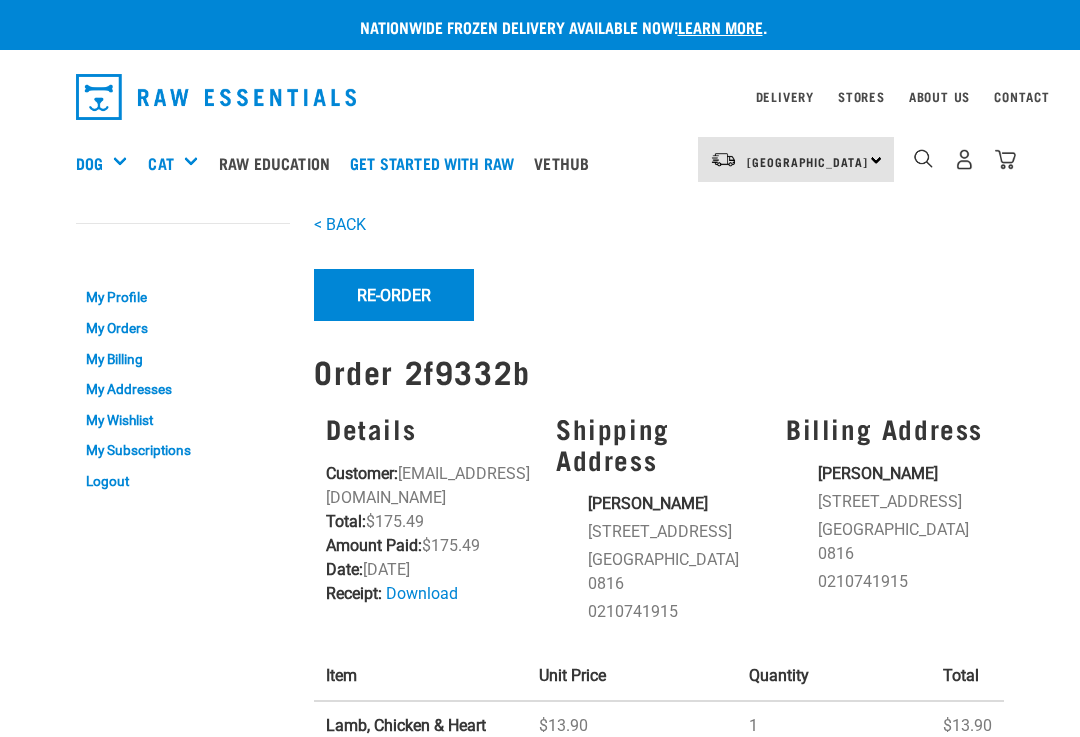 scroll, scrollTop: 0, scrollLeft: 0, axis: both 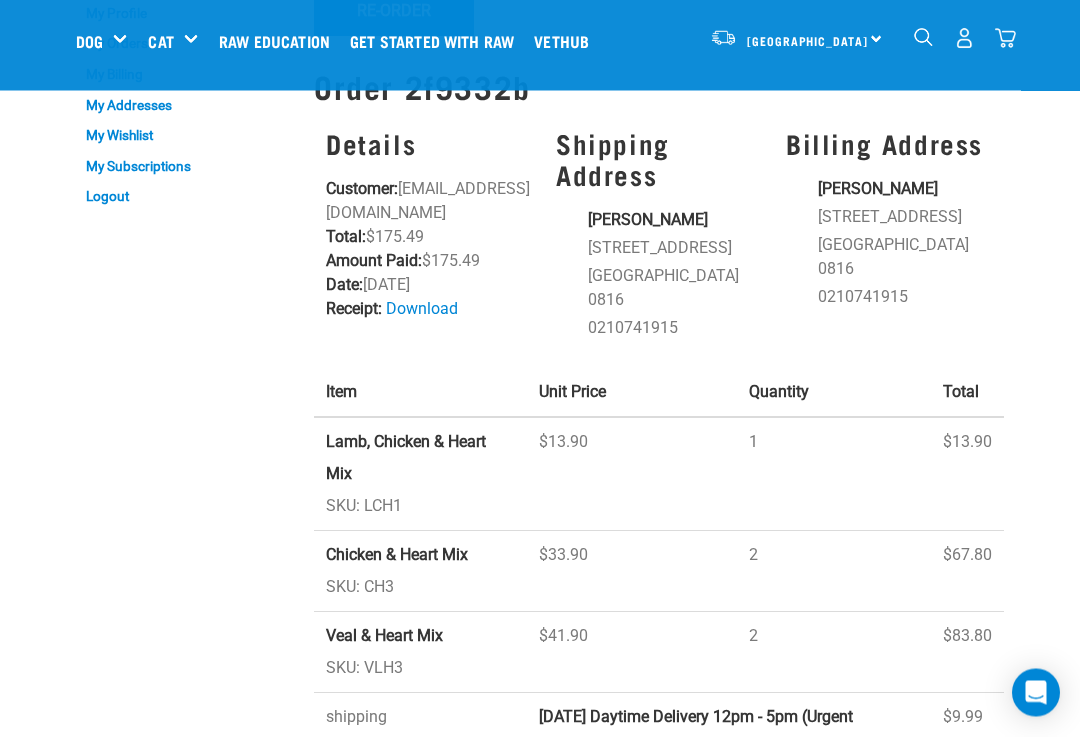 click on "Chicken & Heart Mix" at bounding box center [397, 555] 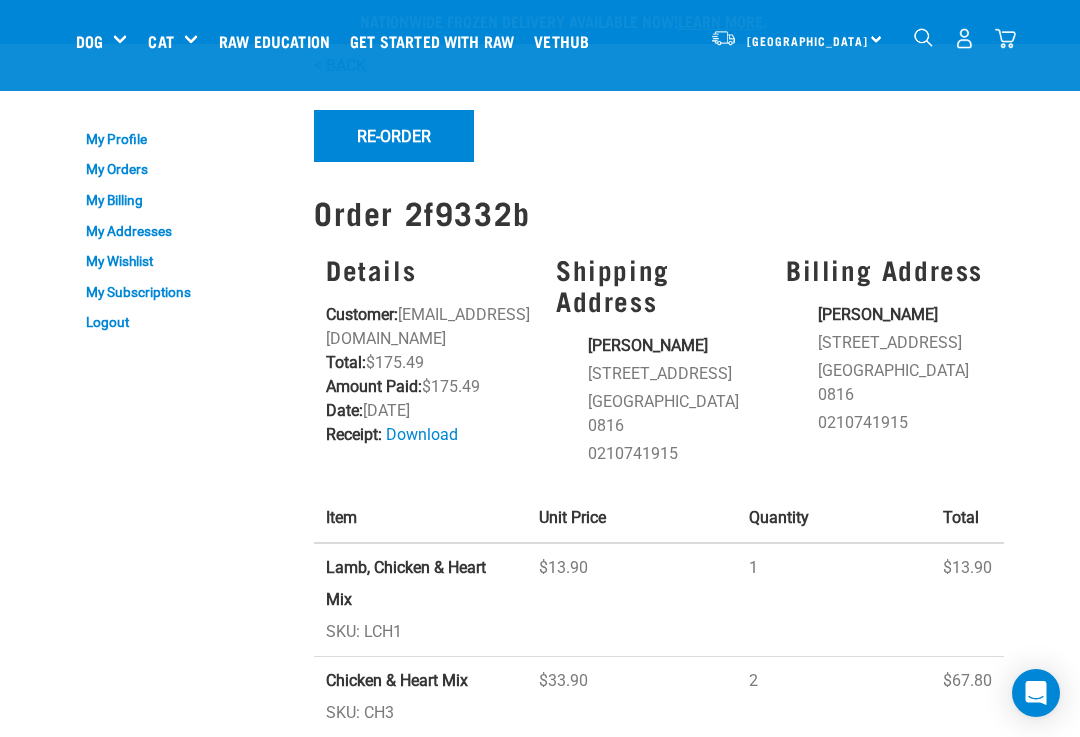 scroll, scrollTop: 0, scrollLeft: 0, axis: both 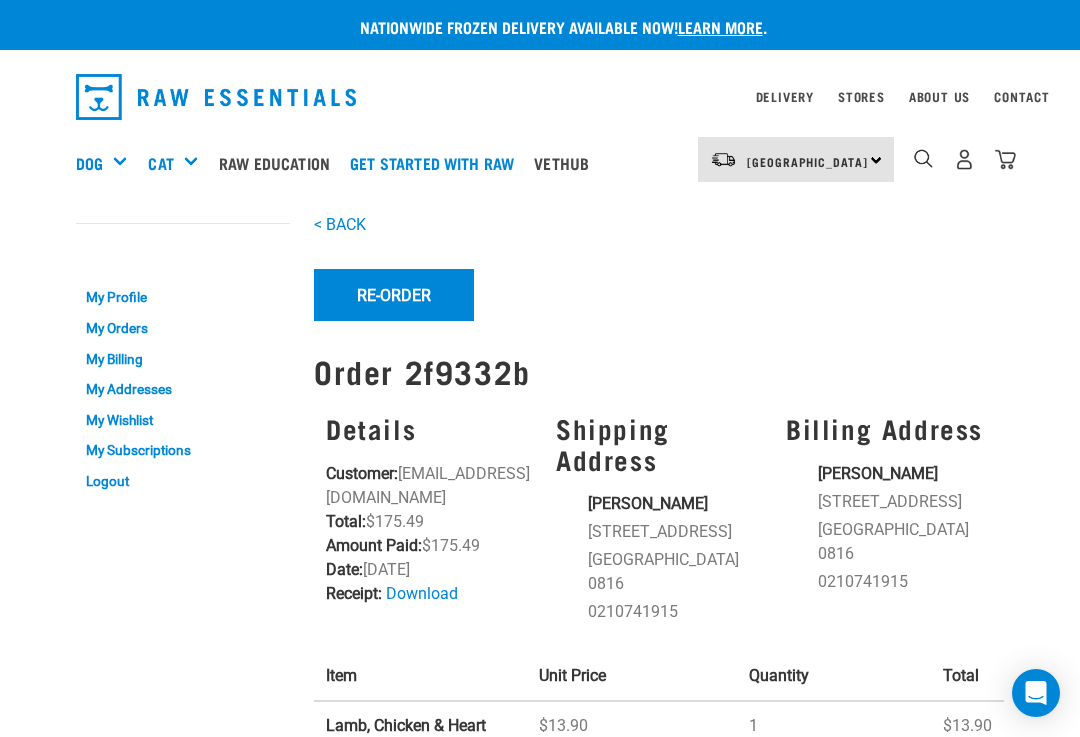 click at bounding box center [923, 158] 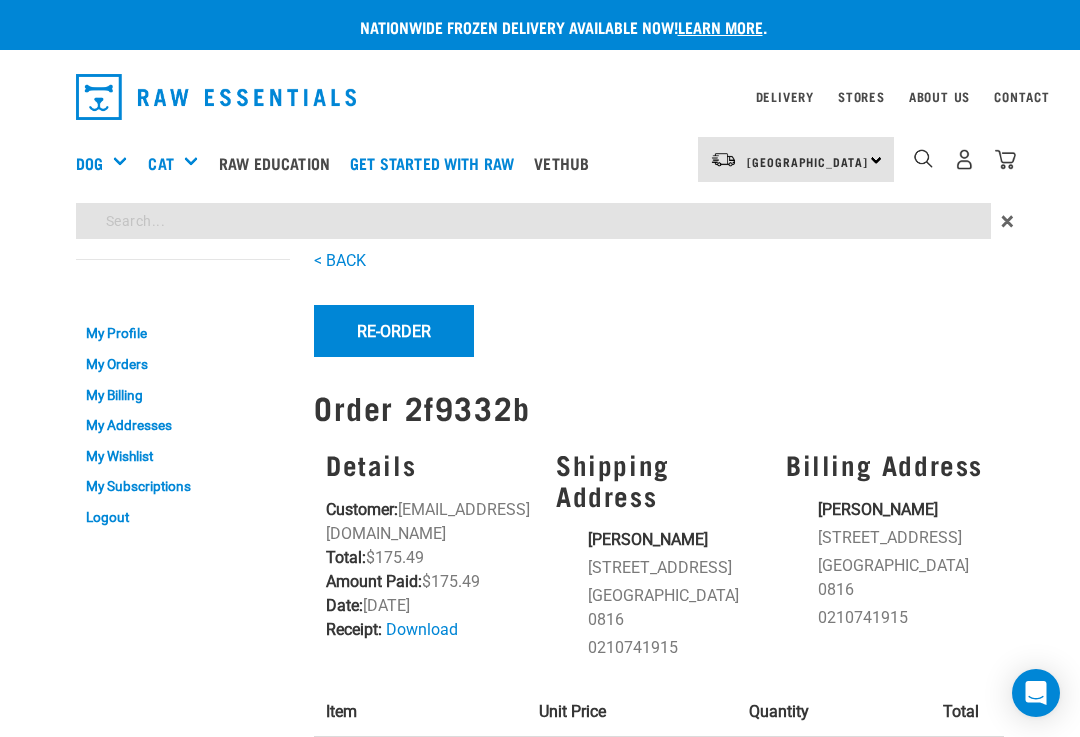 click on "Nationwide frozen delivery available now!  Learn more .
Delivery
Stores
About Us
Contact" at bounding box center [540, 603] 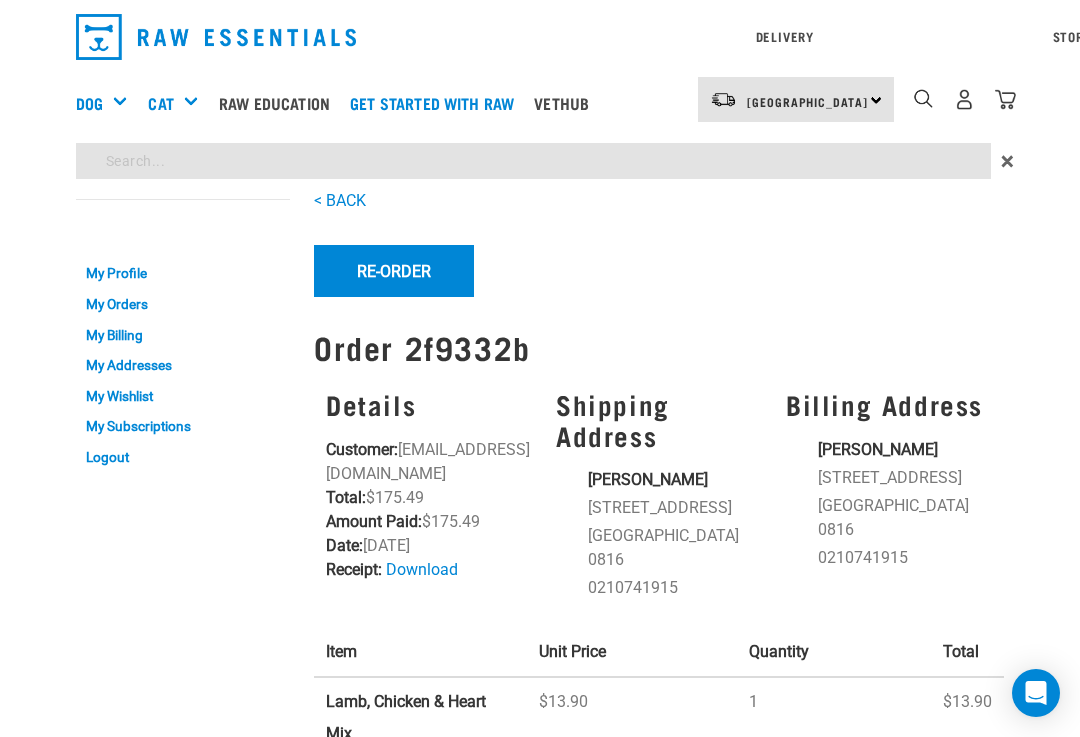 type on "V" 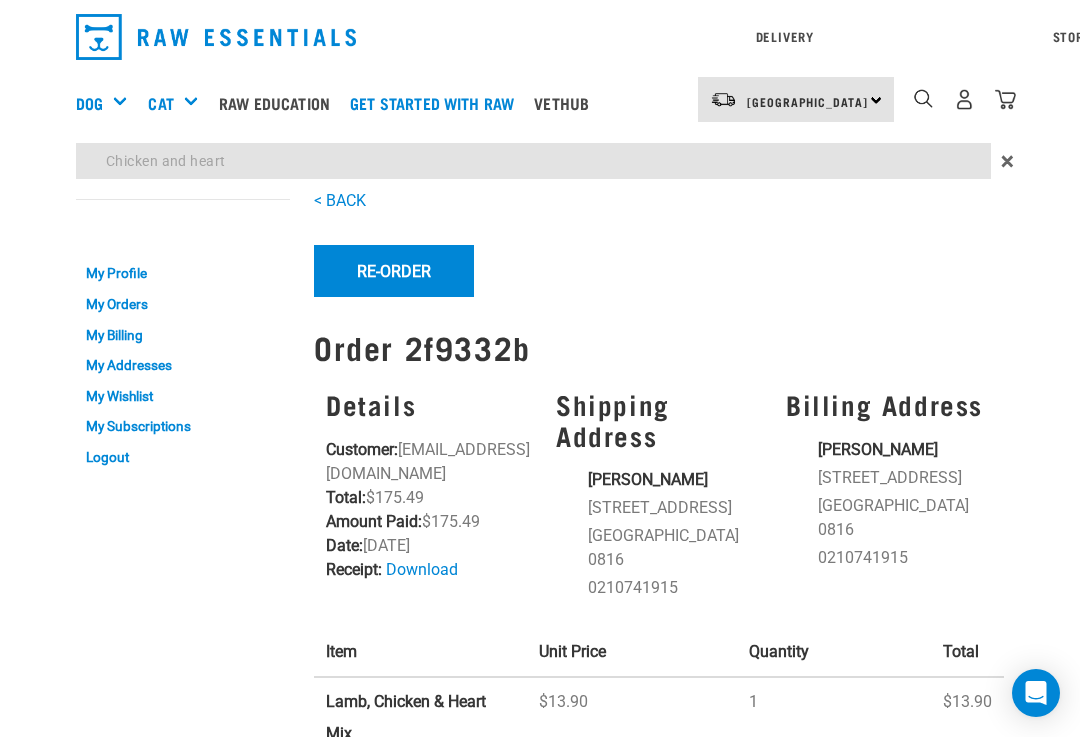 type on "Chicken and heart" 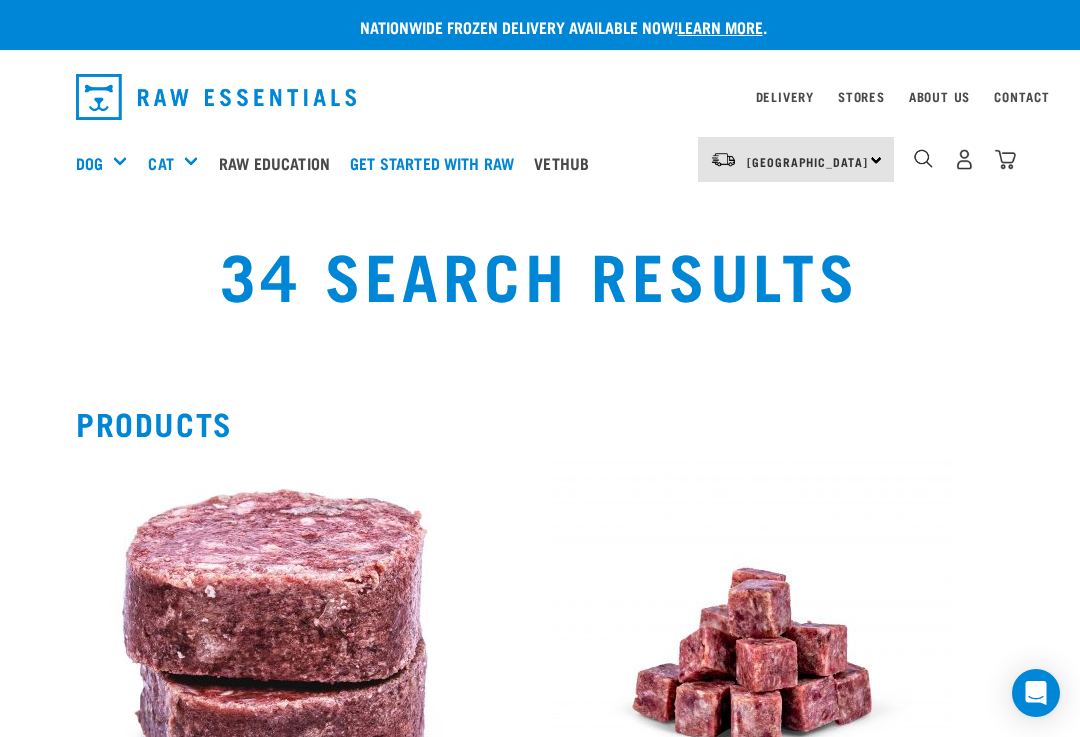 scroll, scrollTop: 0, scrollLeft: 0, axis: both 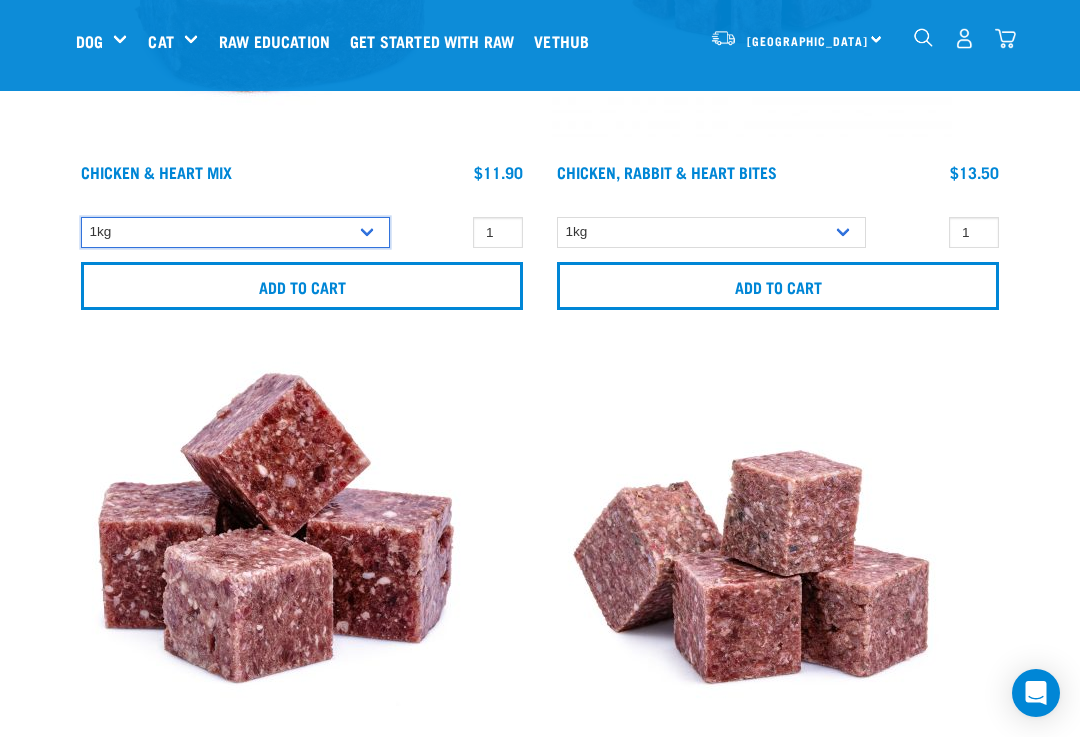 click on "1kg
3kg" at bounding box center (235, 232) 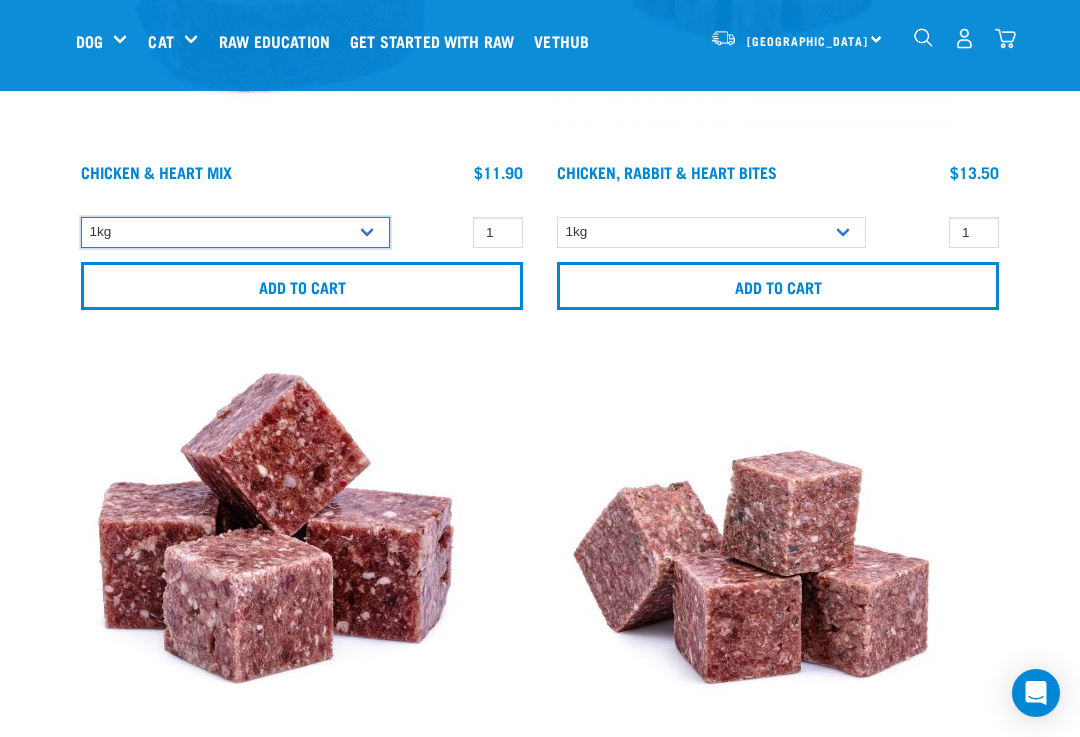 select on "352" 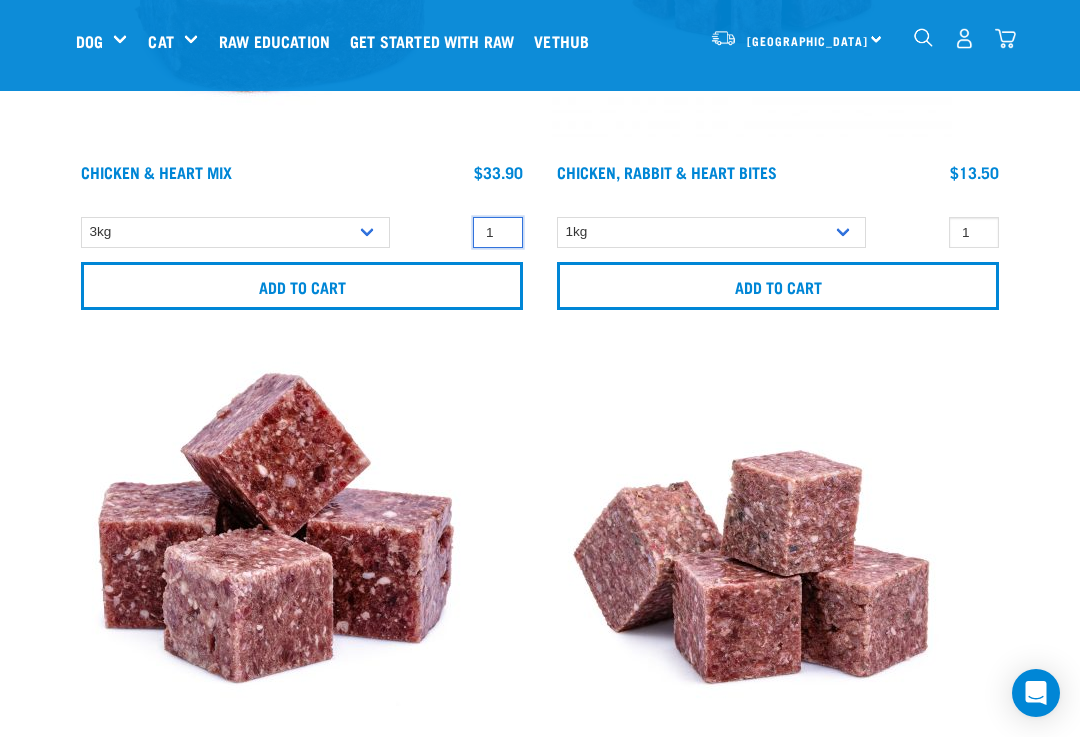 click on "1" at bounding box center (498, 232) 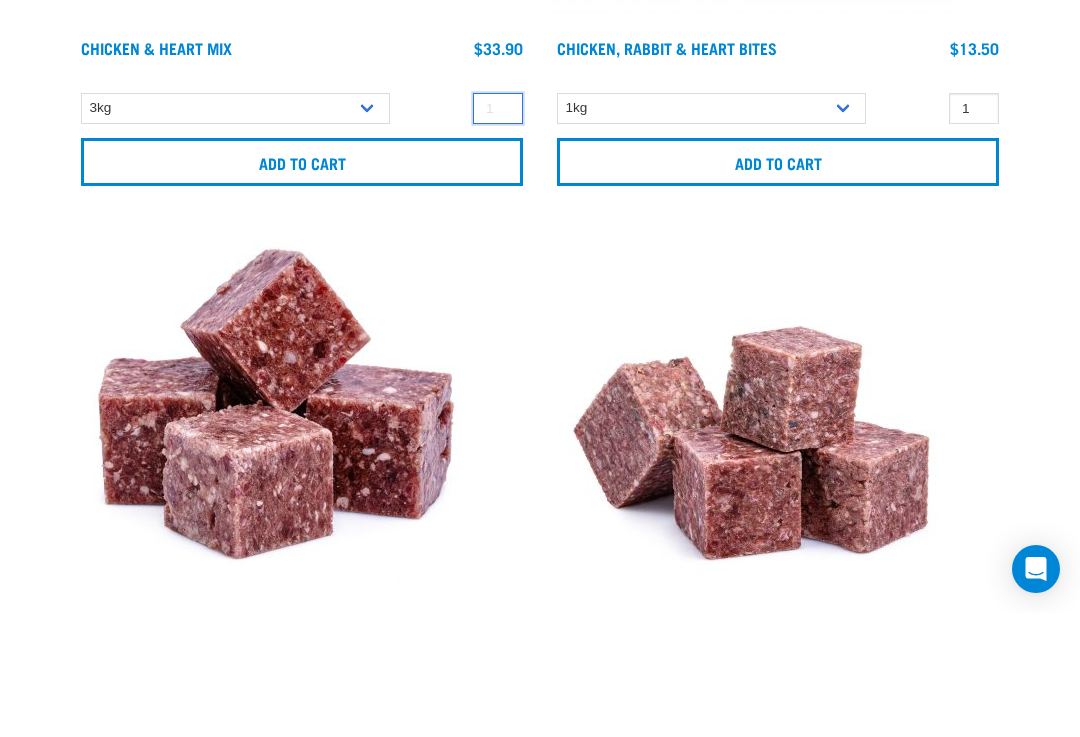 type on "3" 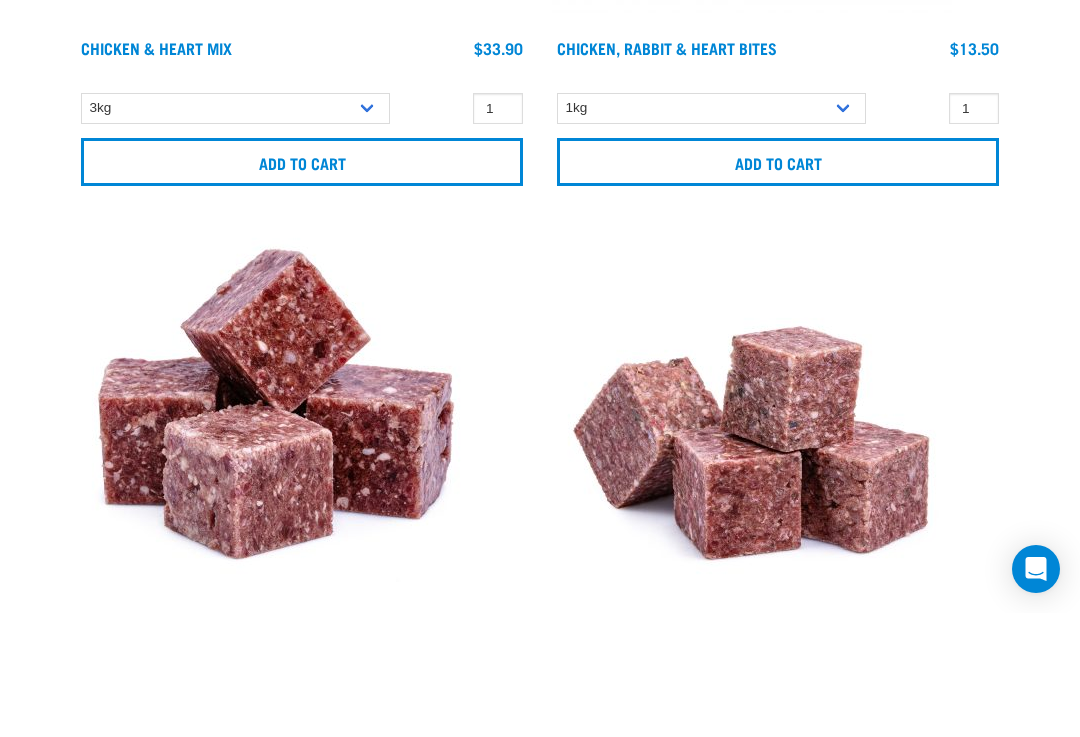 click on "Add to cart" at bounding box center [302, 286] 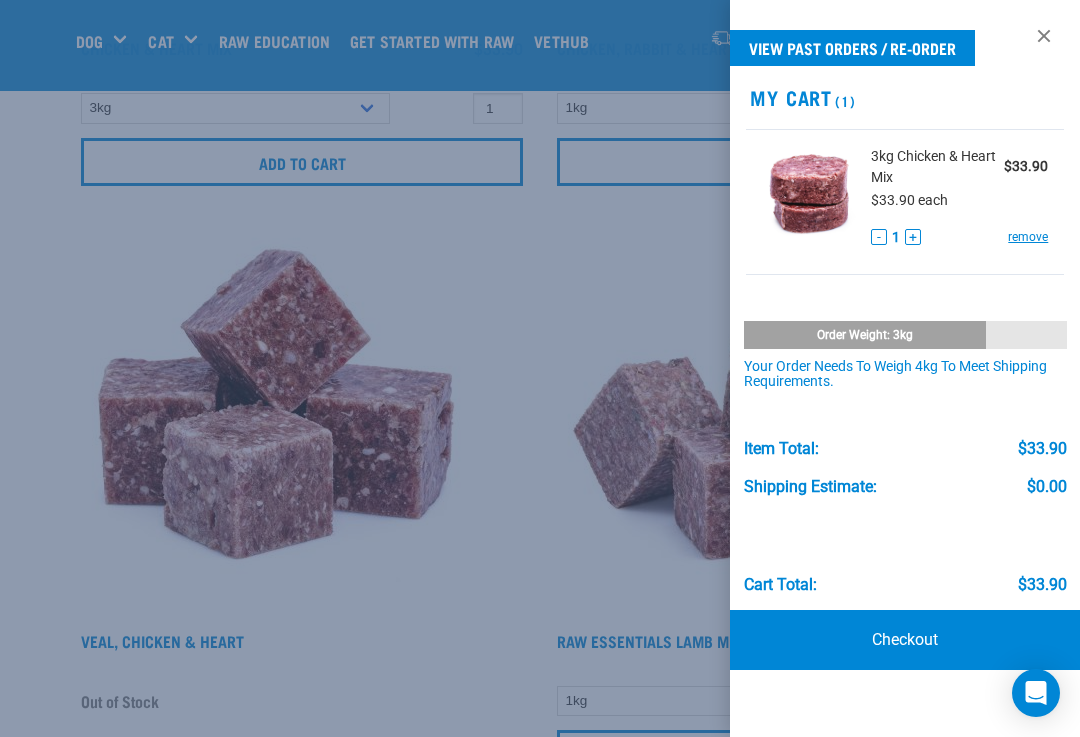 click at bounding box center (540, 368) 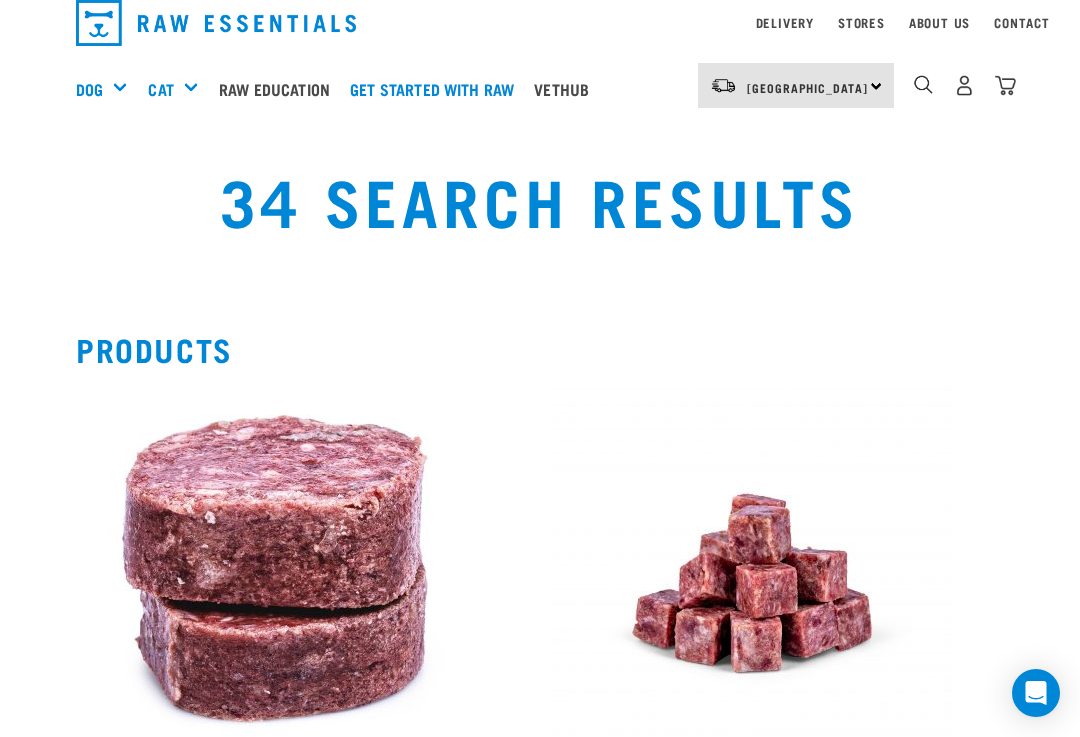 scroll, scrollTop: 0, scrollLeft: 0, axis: both 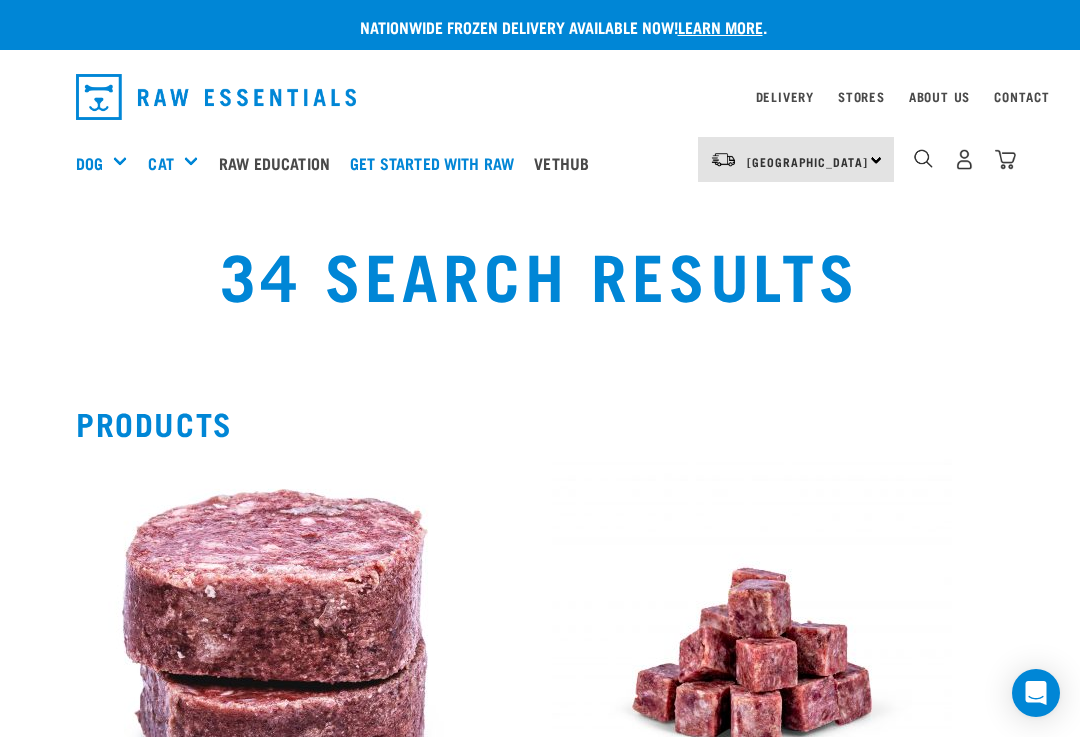 click at bounding box center (923, 158) 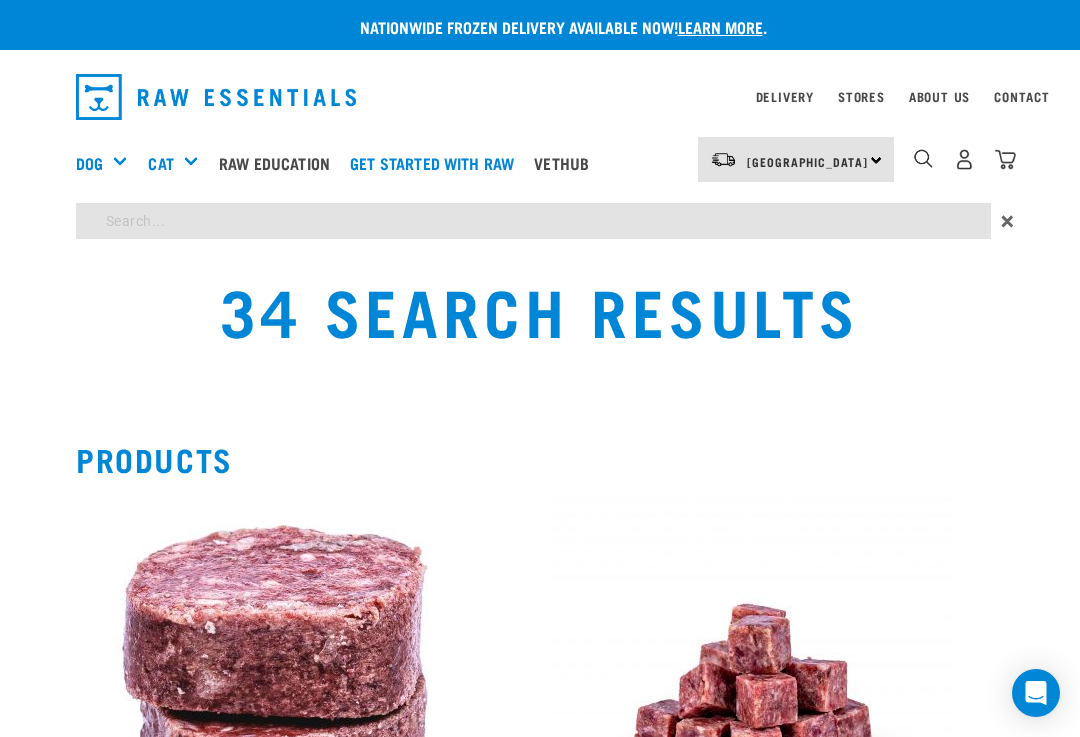 click on "Nationwide frozen delivery available now!  Learn more .
Delivery
Stores
About Us
Contact" at bounding box center (540, 4099) 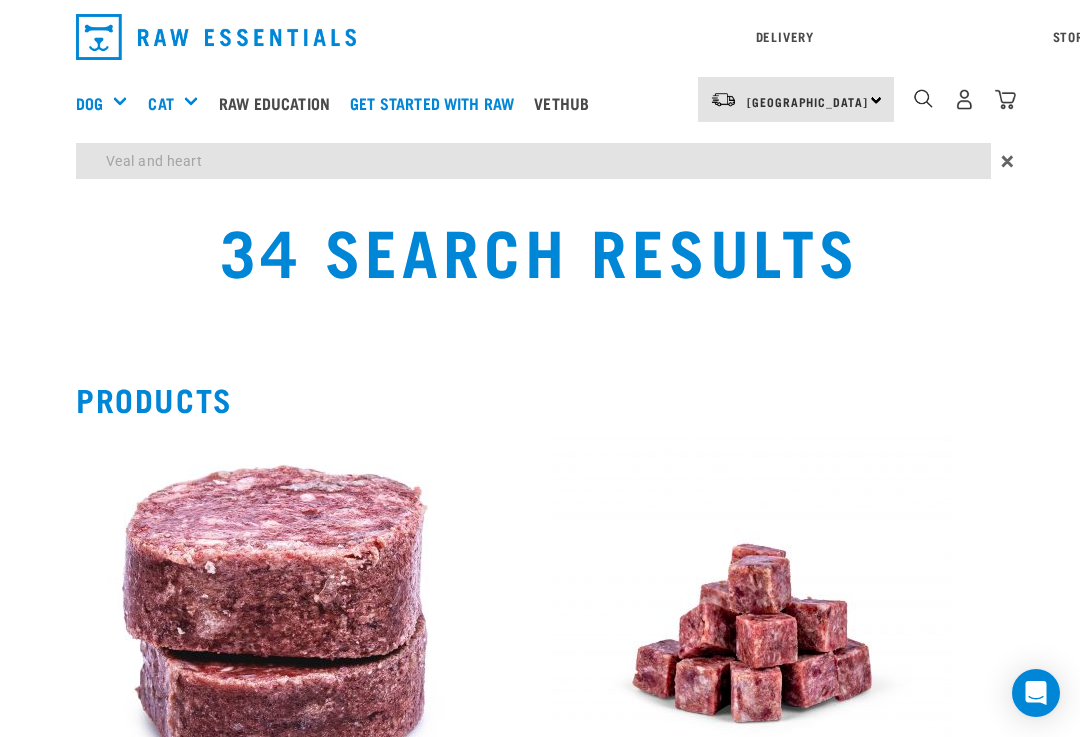 type on "Veal and heart" 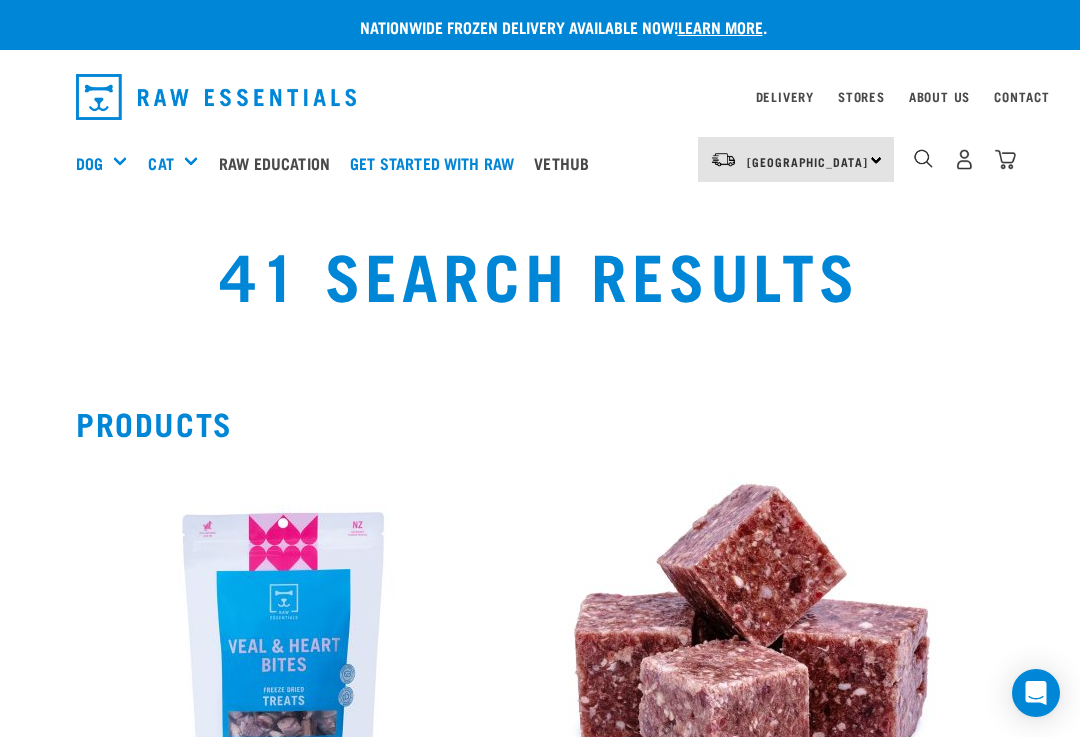 scroll, scrollTop: 0, scrollLeft: 0, axis: both 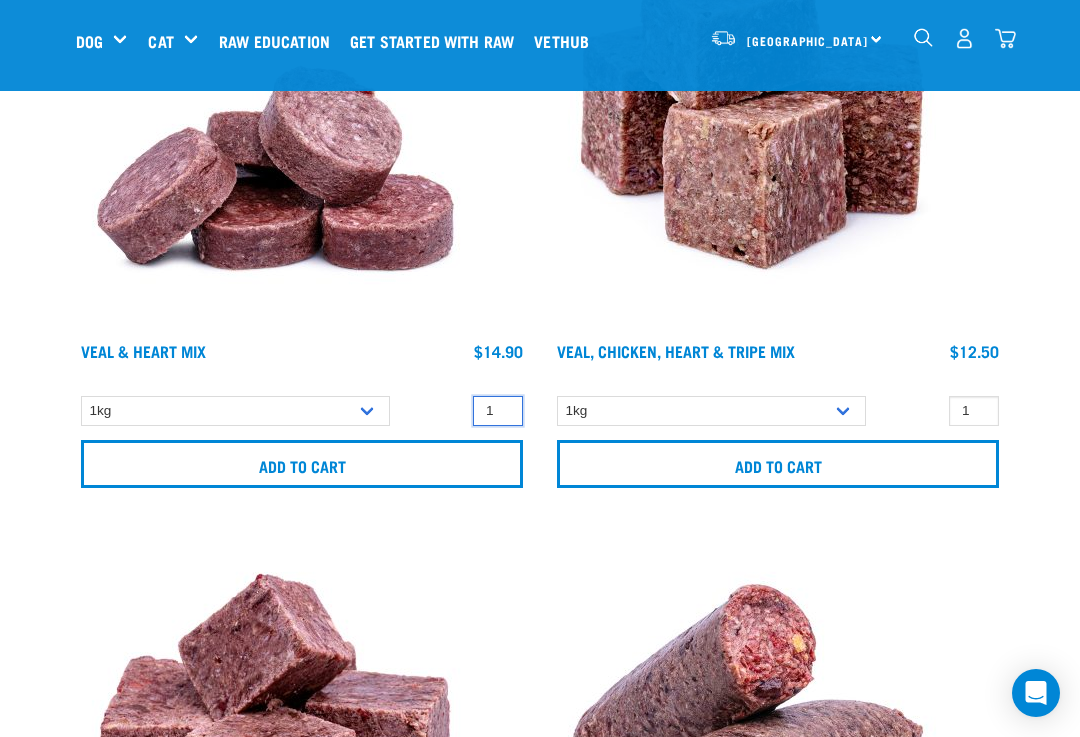 click on "1" at bounding box center [498, 411] 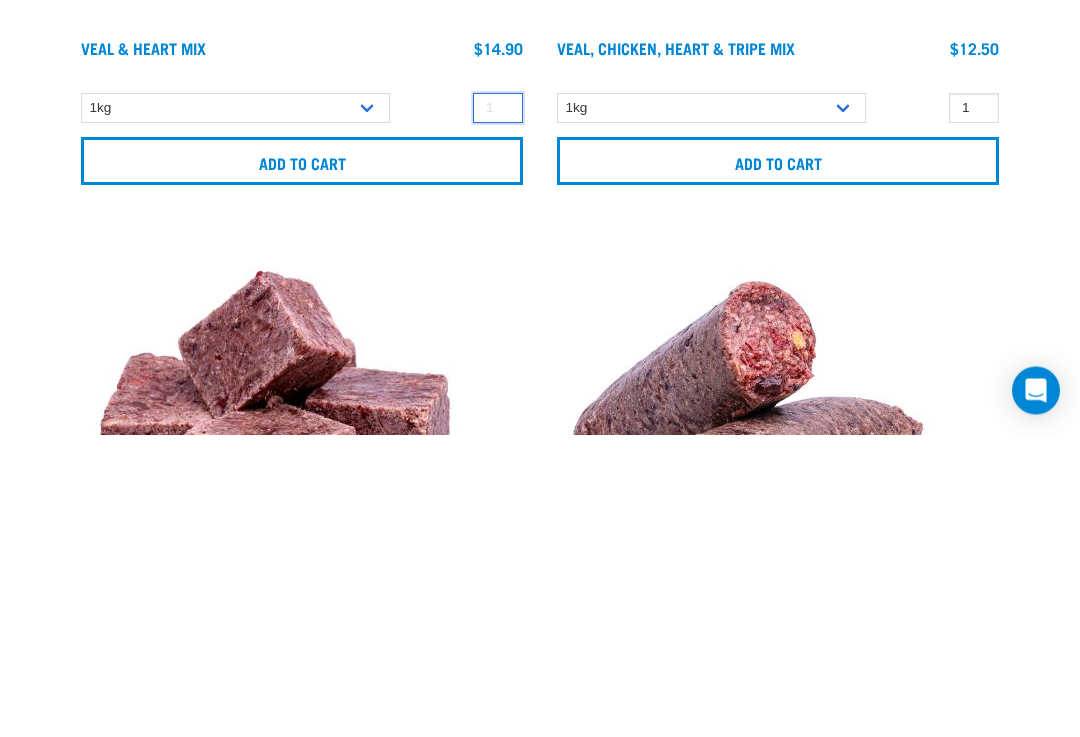 type on "3" 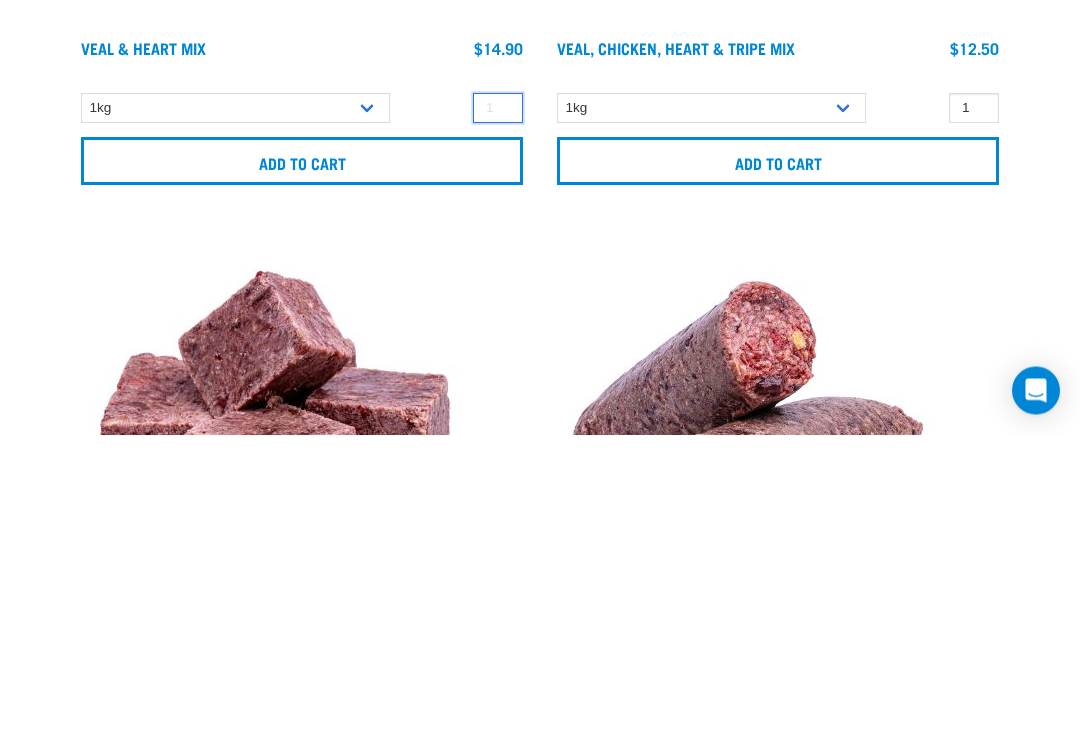 type 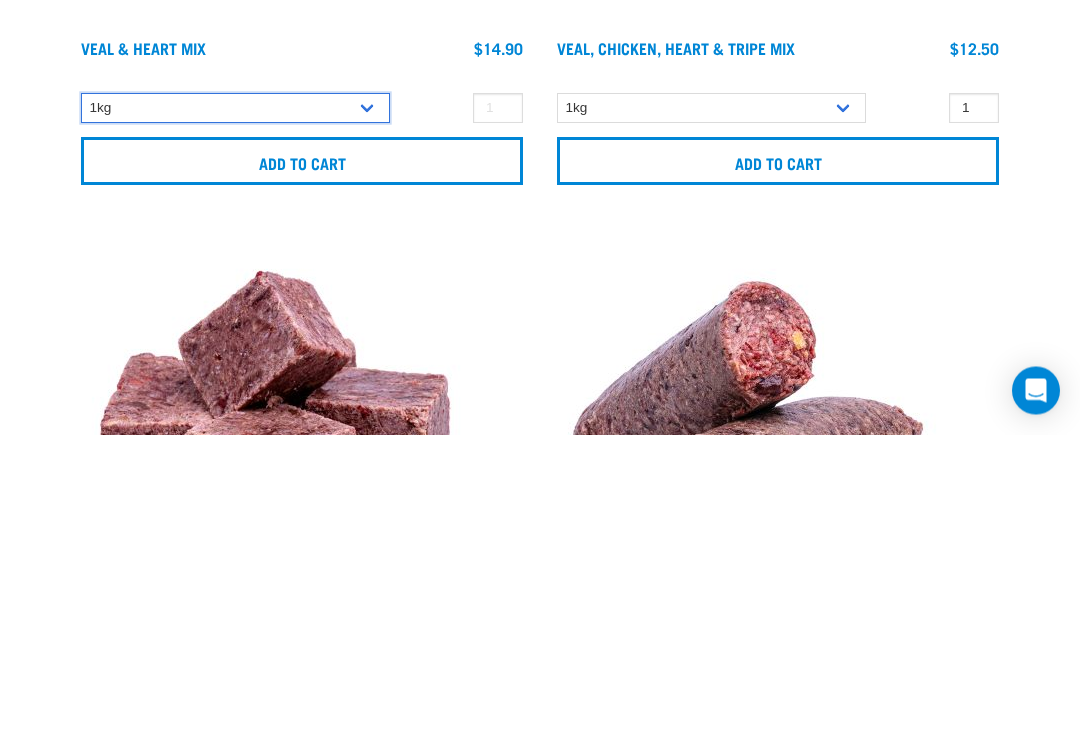 click on "1kg
3kg" at bounding box center [235, 411] 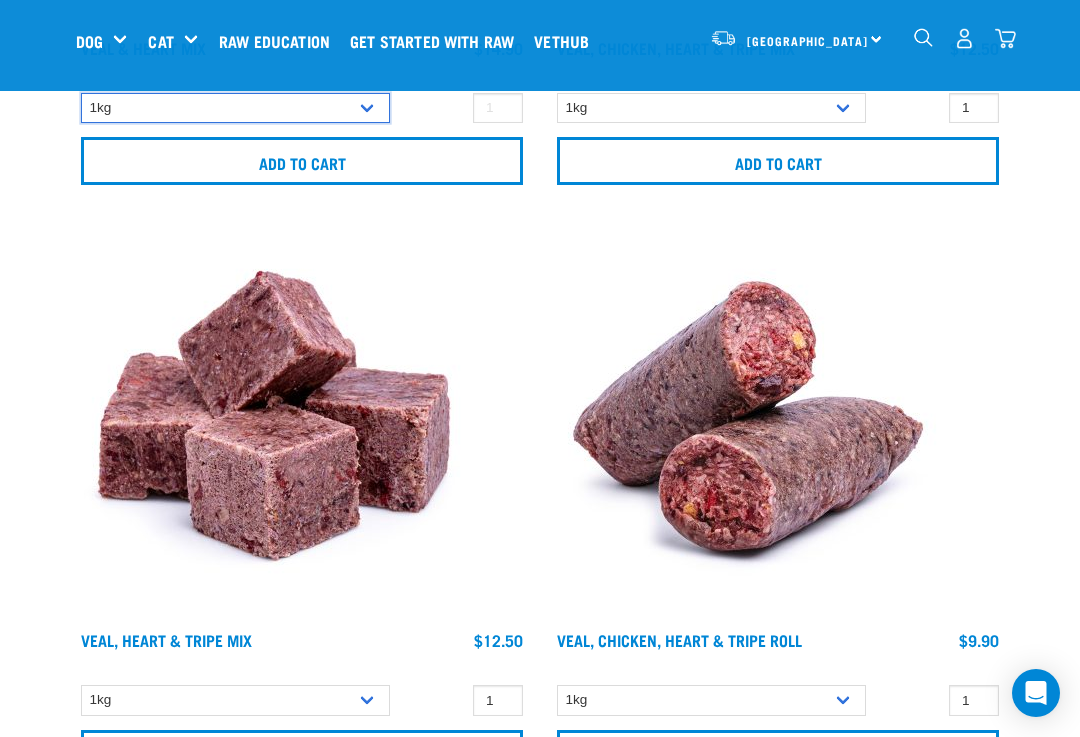 select on "743" 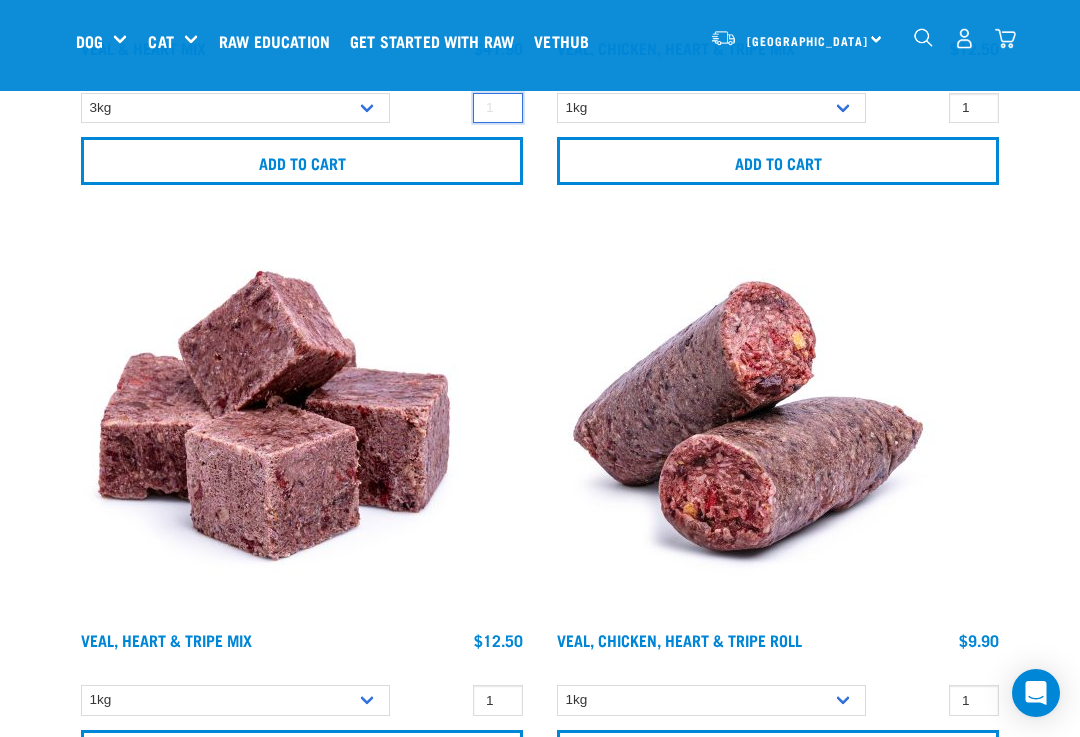 click at bounding box center [498, 108] 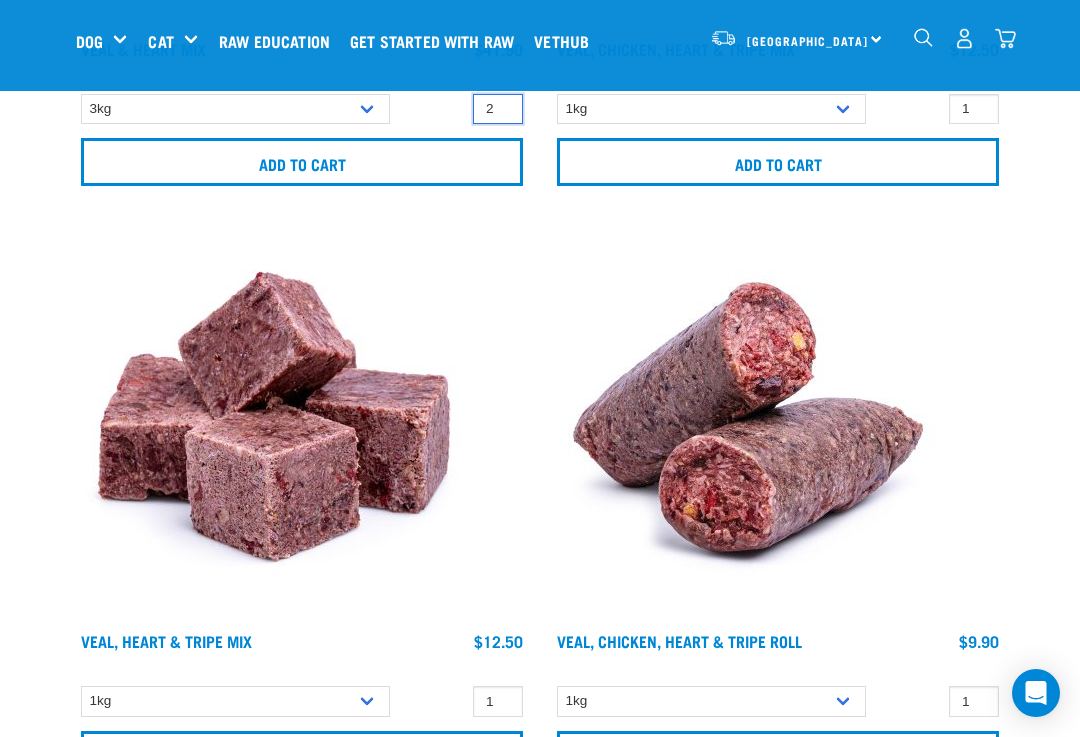 type on "2" 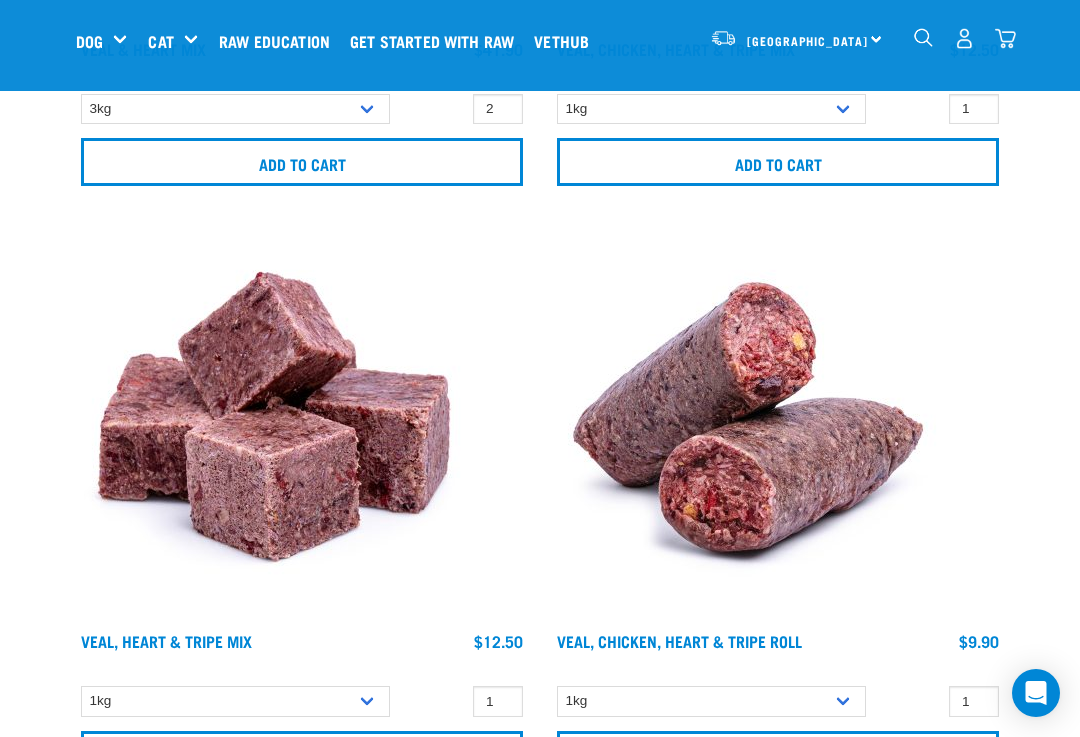 click on "Add to cart" at bounding box center (302, 162) 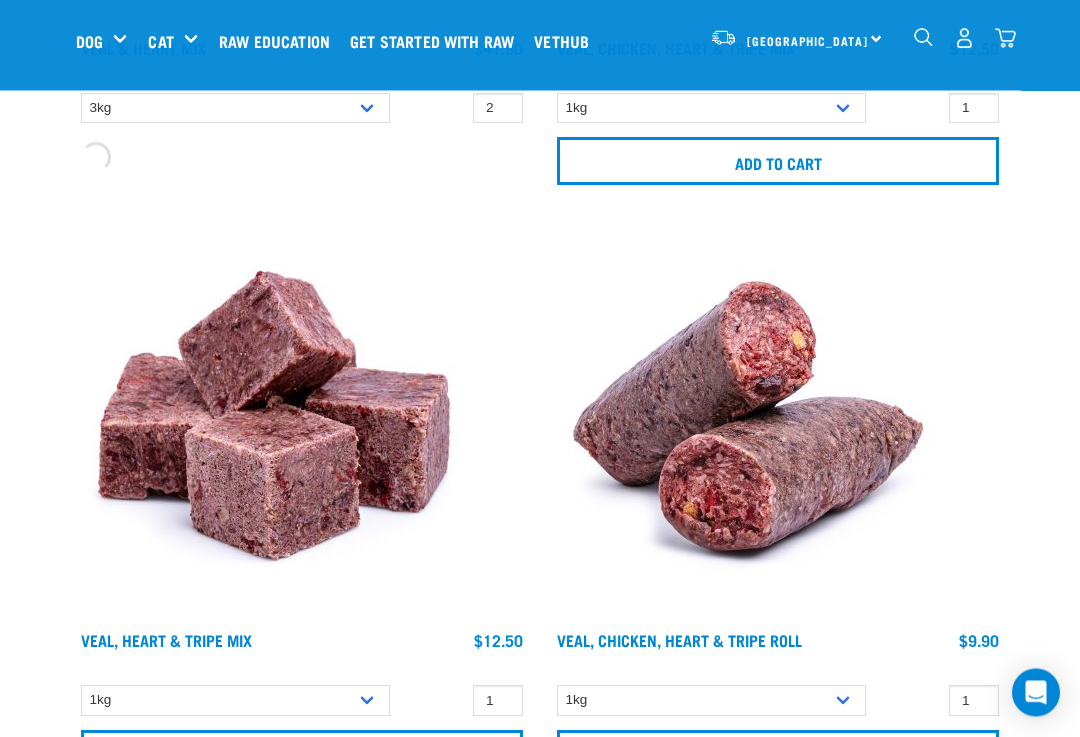 scroll, scrollTop: 1798, scrollLeft: 0, axis: vertical 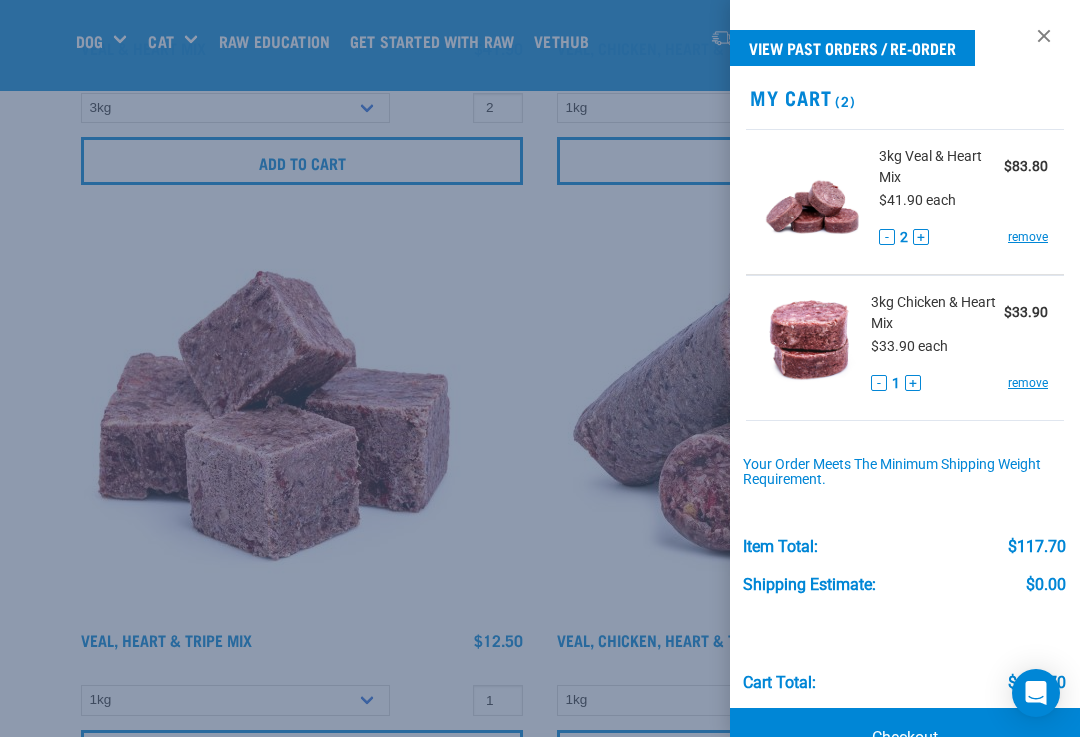 click at bounding box center (1044, 36) 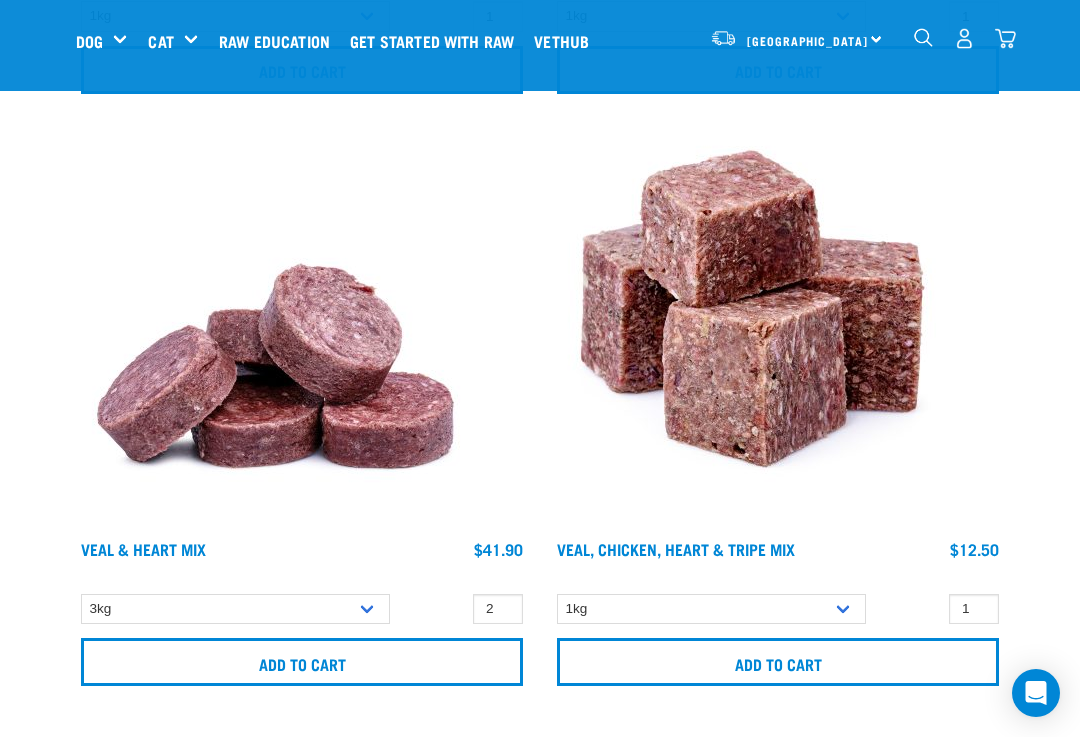 scroll, scrollTop: 1210, scrollLeft: 0, axis: vertical 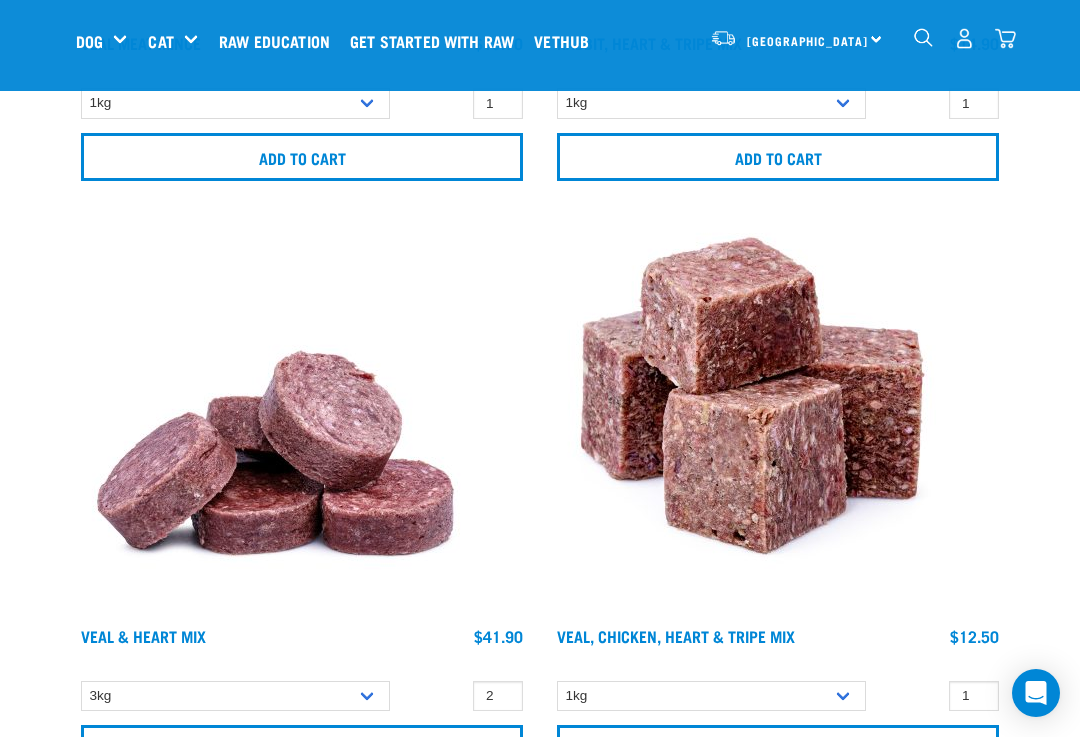 click at bounding box center [1005, 38] 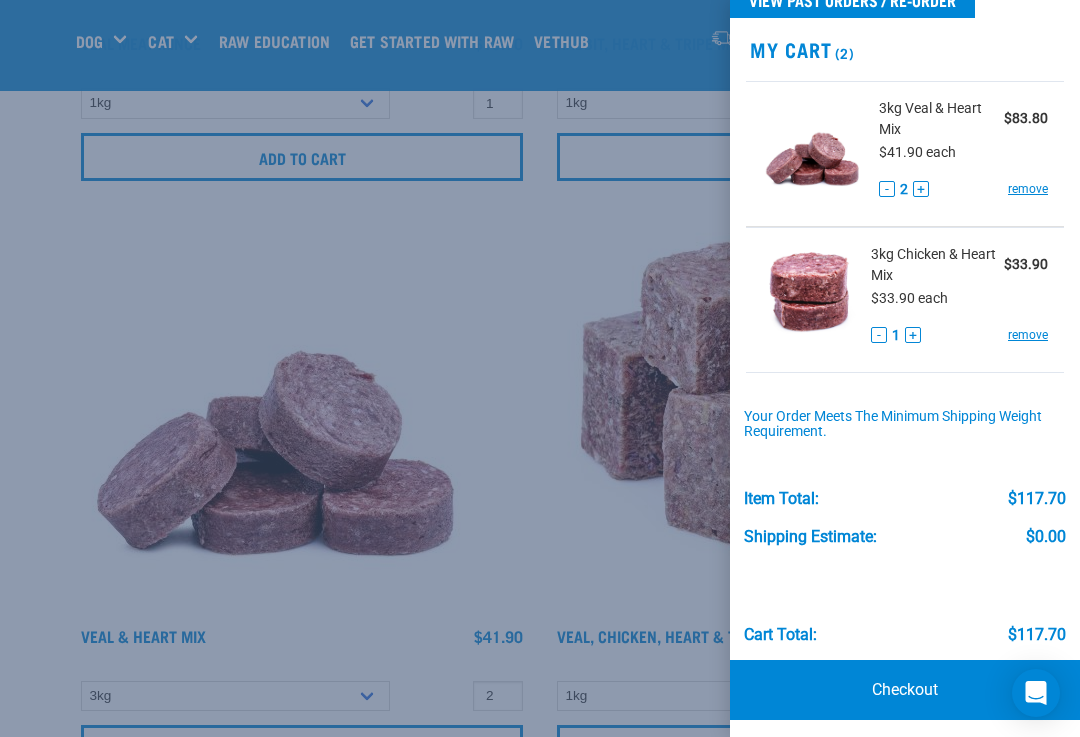 scroll, scrollTop: 49, scrollLeft: 0, axis: vertical 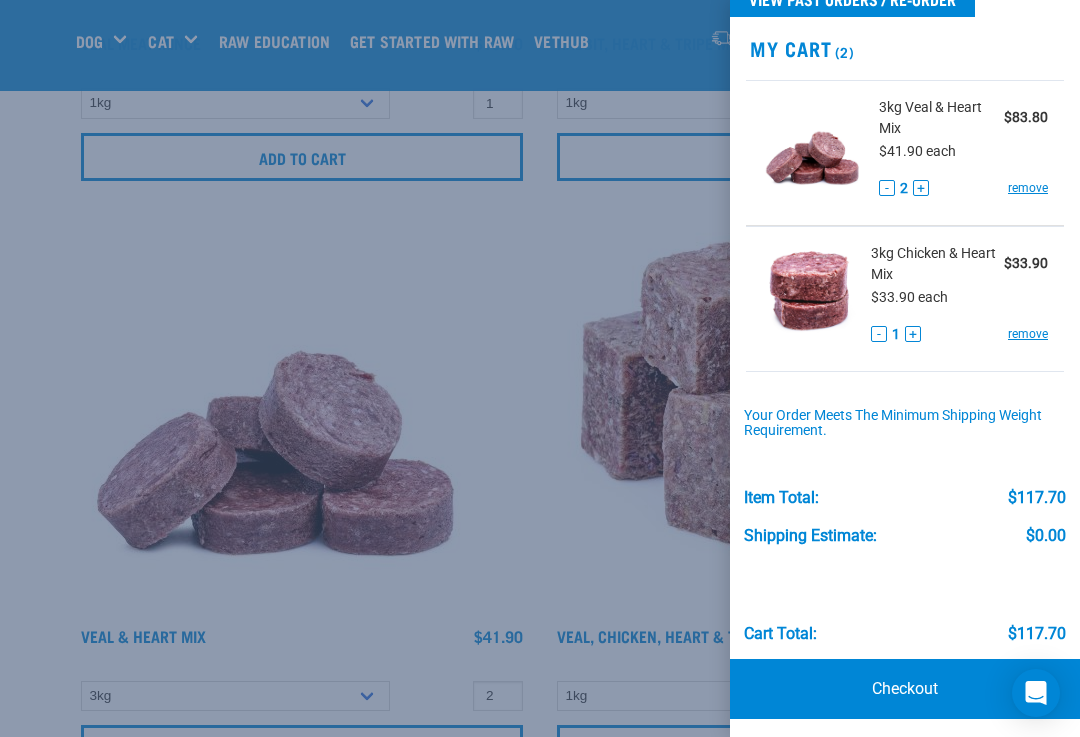 click on "Checkout" at bounding box center (905, 689) 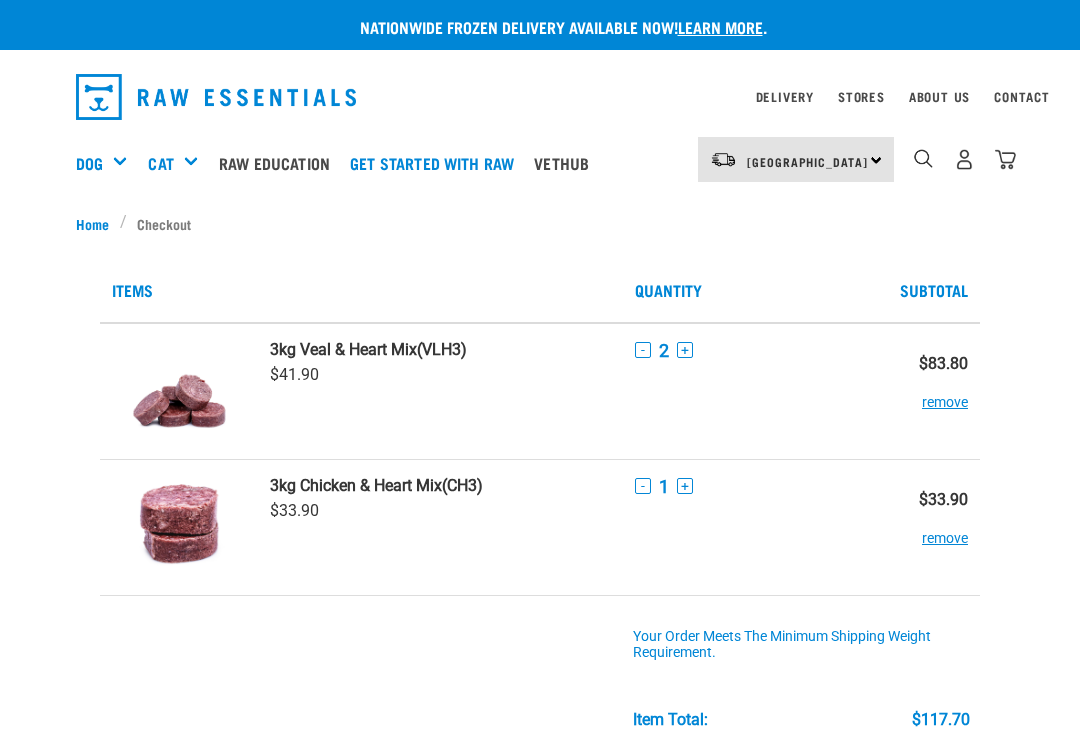 scroll, scrollTop: 0, scrollLeft: 0, axis: both 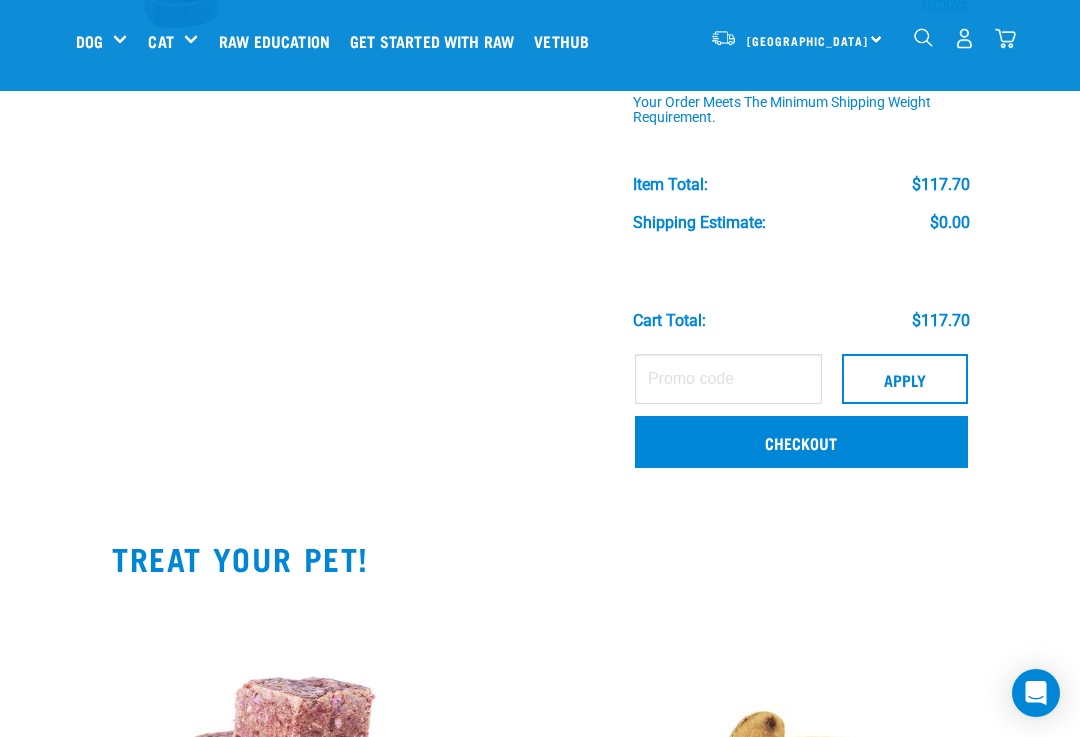 click on "Checkout" at bounding box center [801, 442] 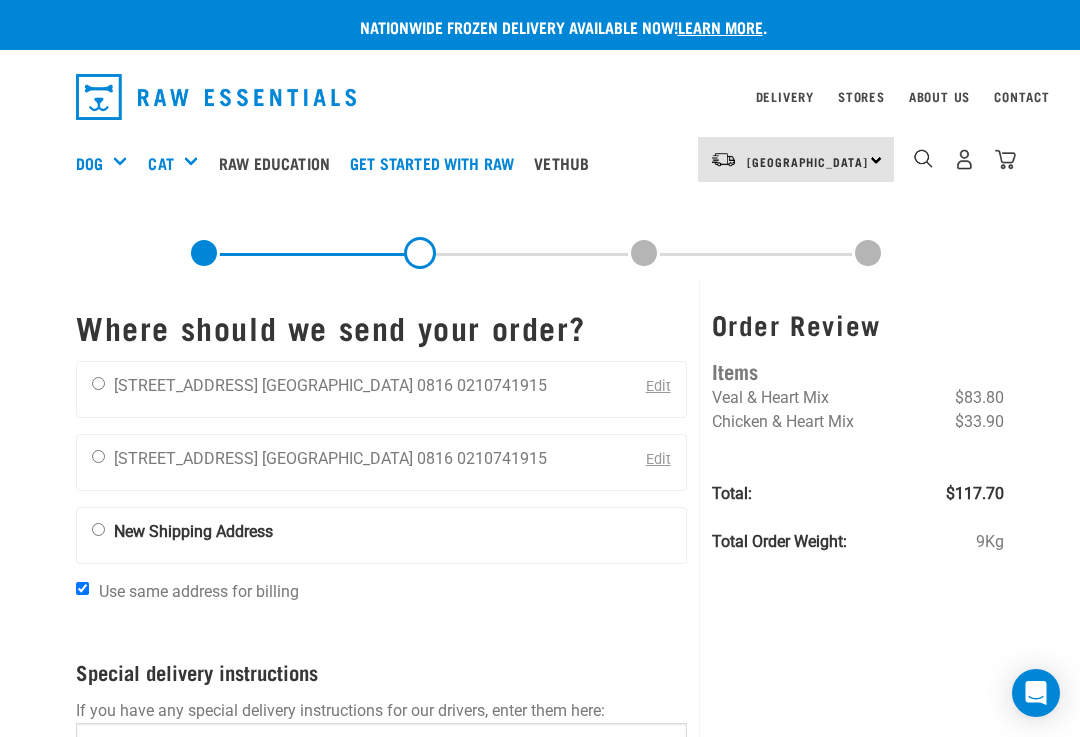scroll, scrollTop: 0, scrollLeft: 0, axis: both 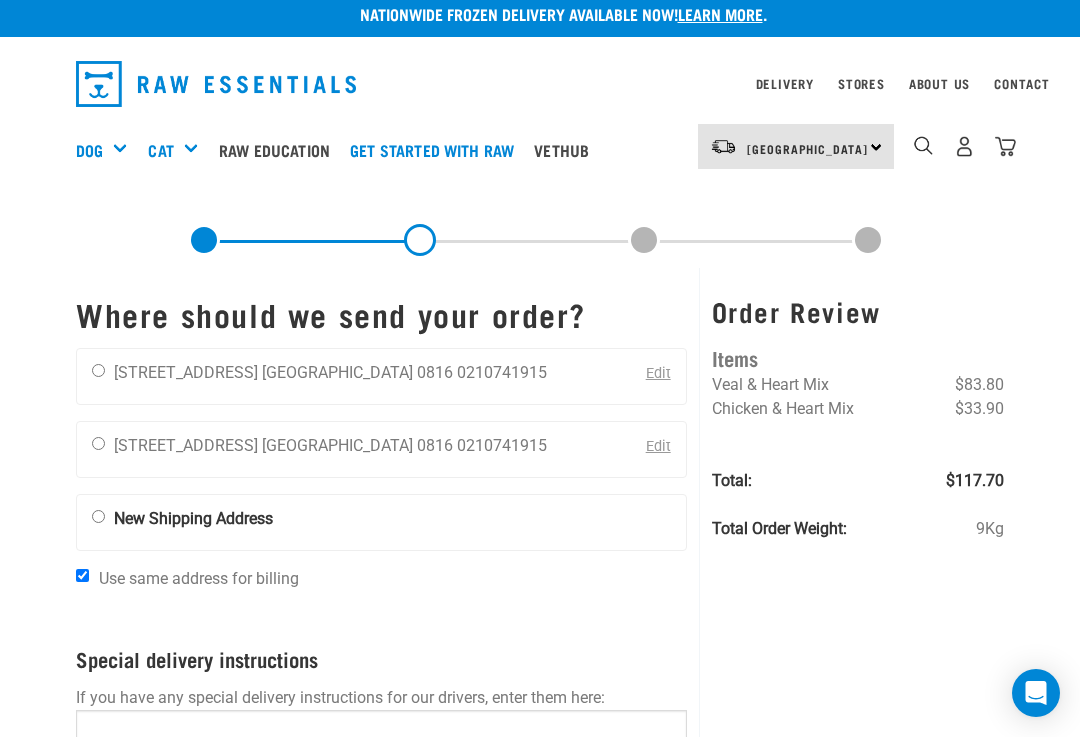 click at bounding box center [98, 370] 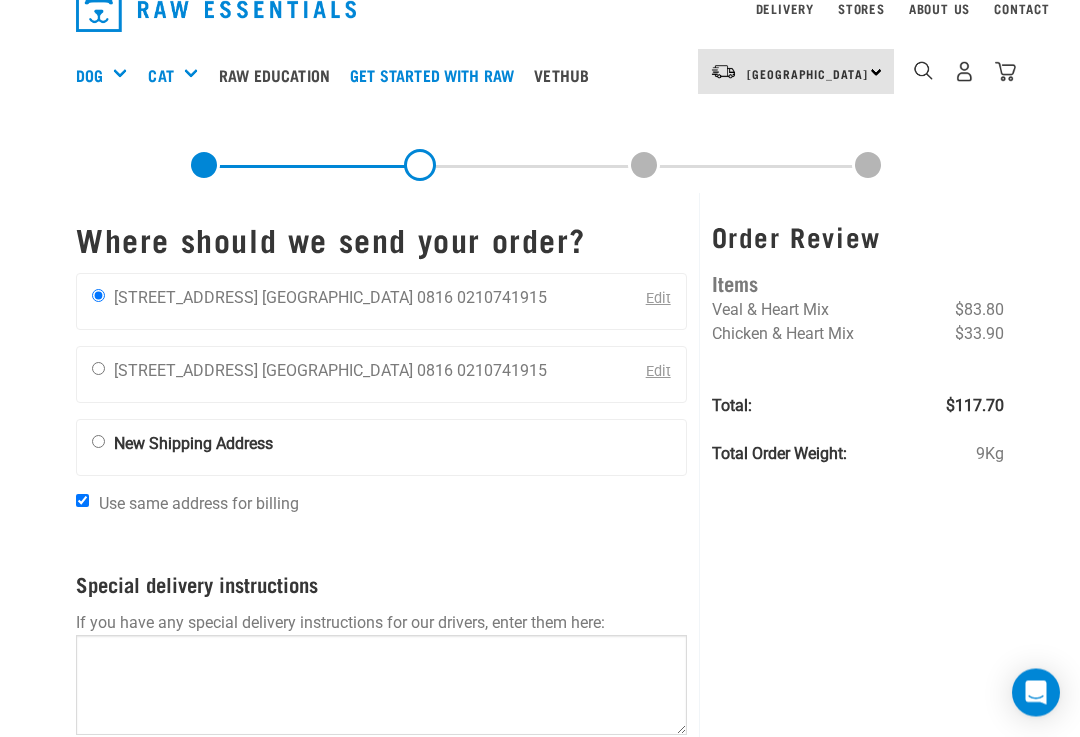 scroll, scrollTop: 106, scrollLeft: 0, axis: vertical 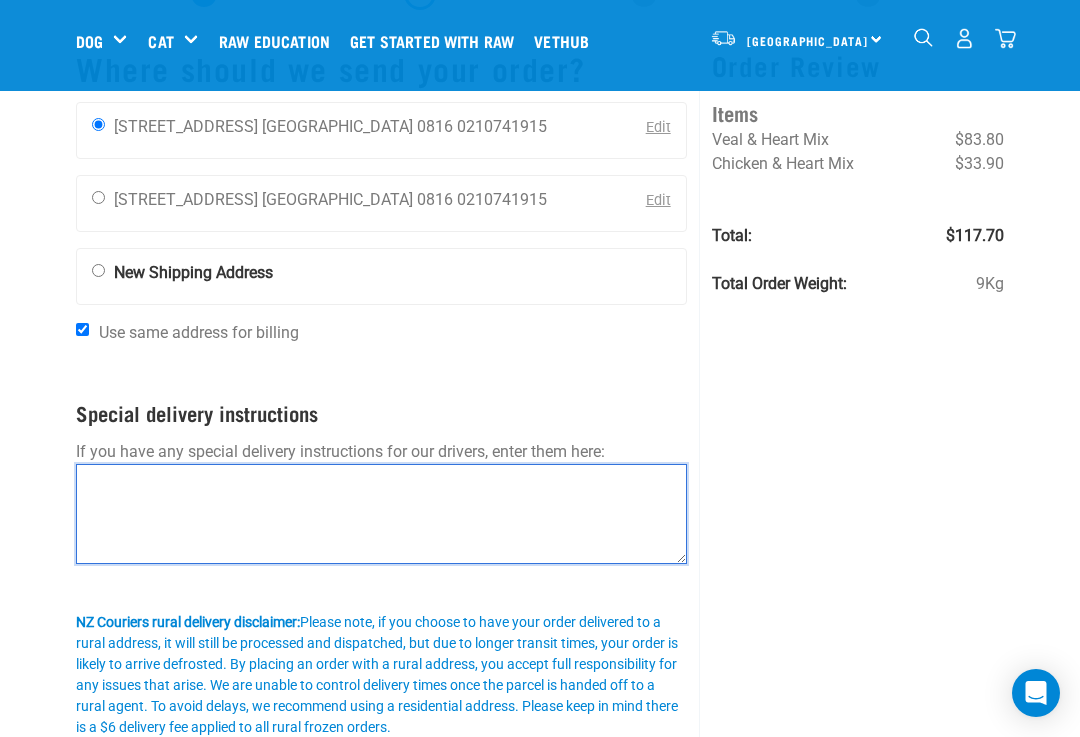 click at bounding box center [381, 514] 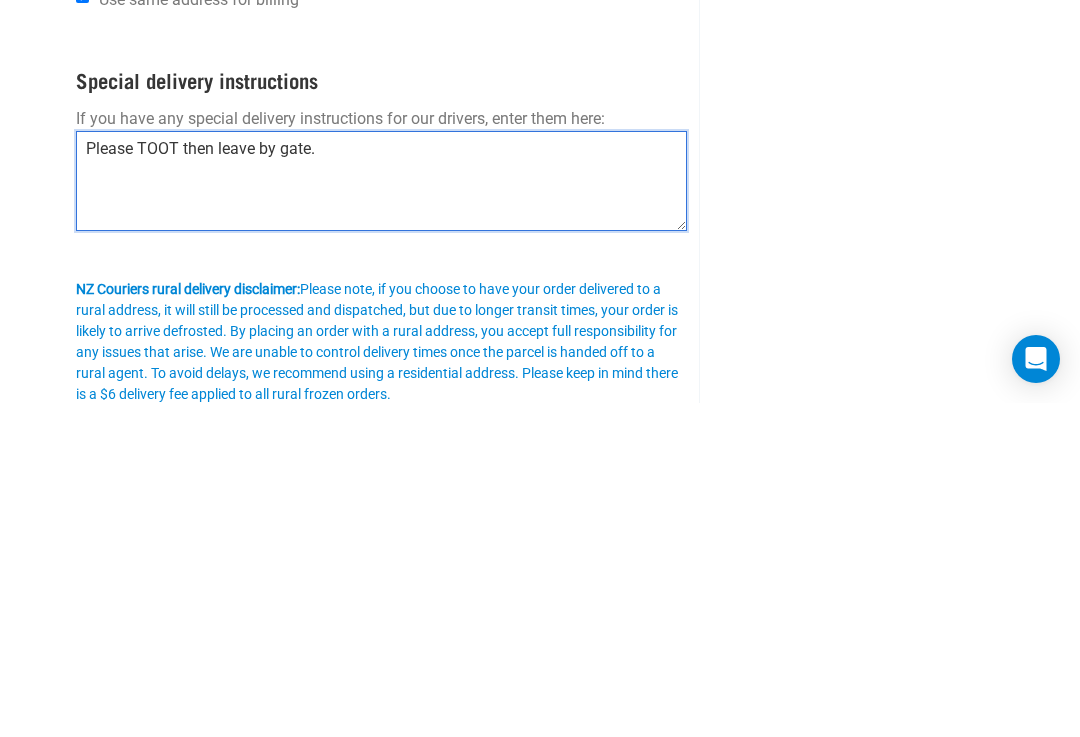 click on "Please TOOT then leave by gate." at bounding box center (381, 515) 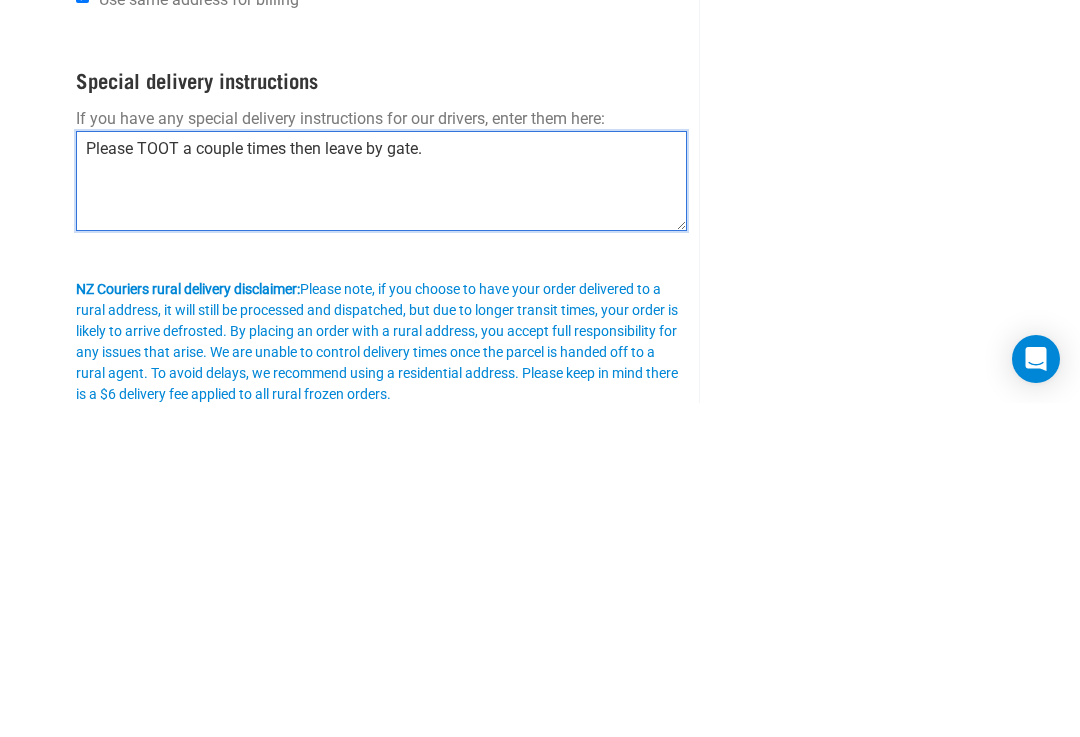 click on "Please TOOT a couple times then leave by gate." at bounding box center (381, 515) 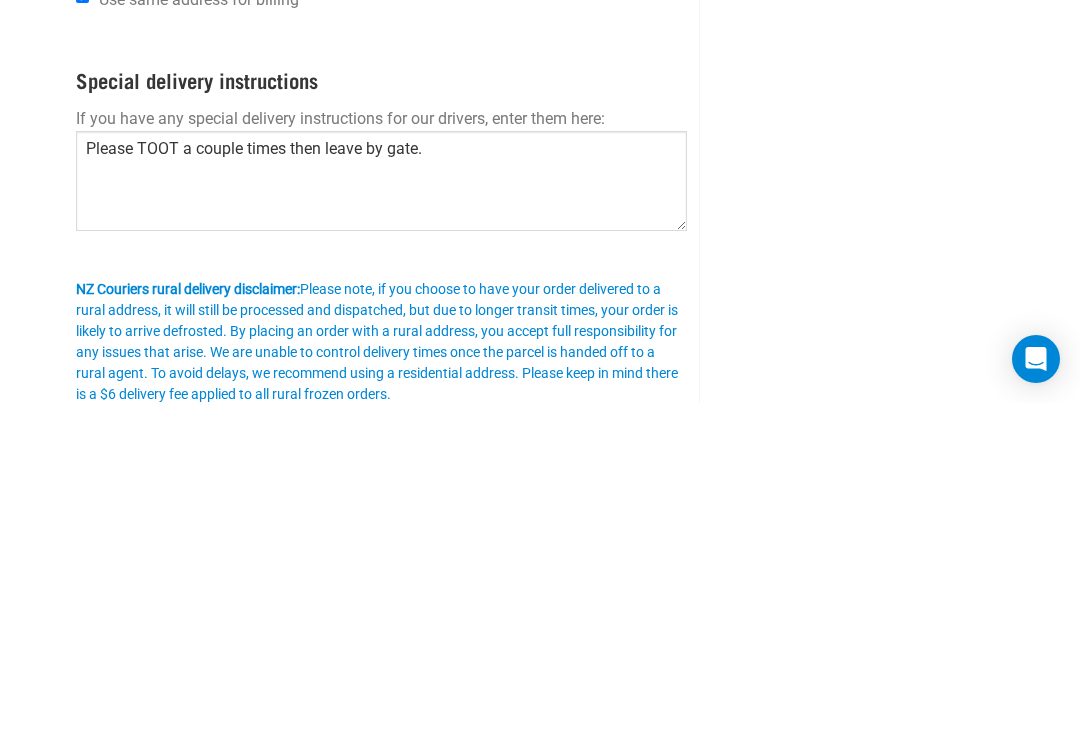scroll, scrollTop: 440, scrollLeft: 0, axis: vertical 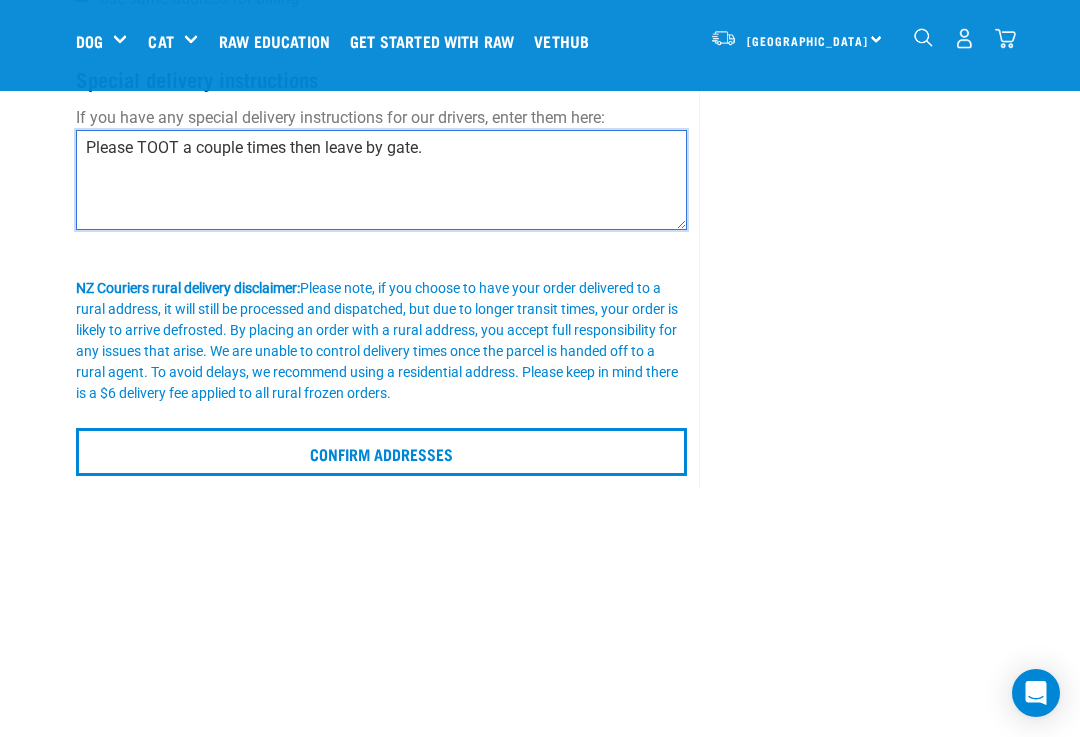 type on "Please TOOT a couple times then leave by gate." 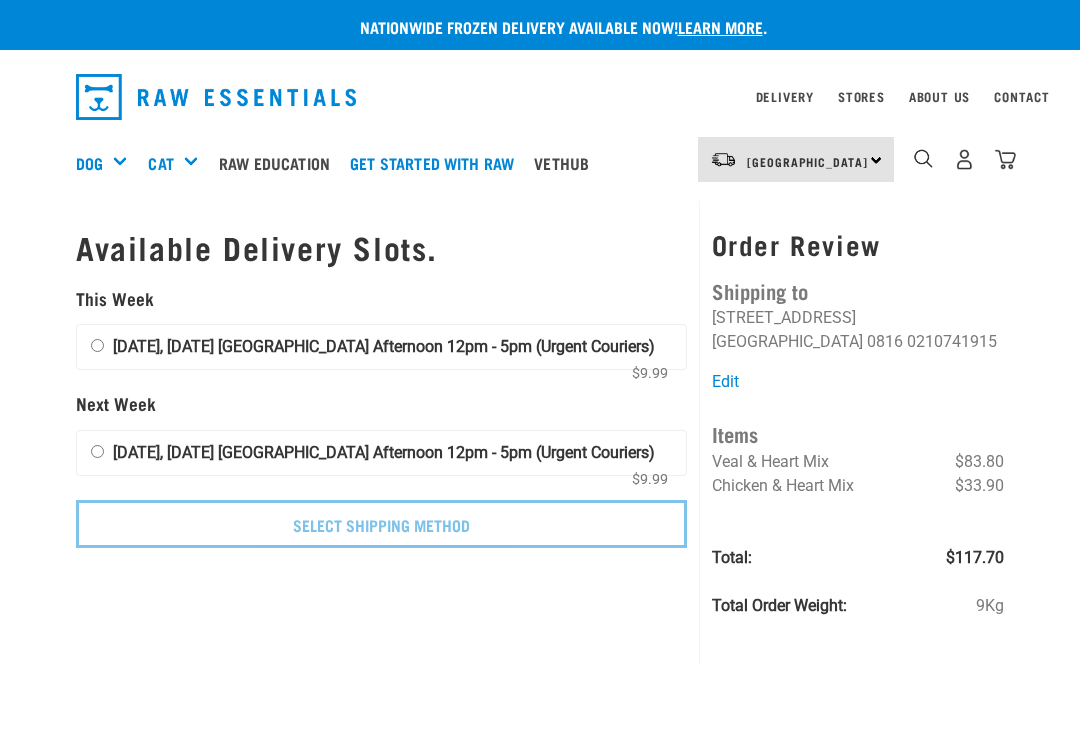 scroll, scrollTop: 0, scrollLeft: 0, axis: both 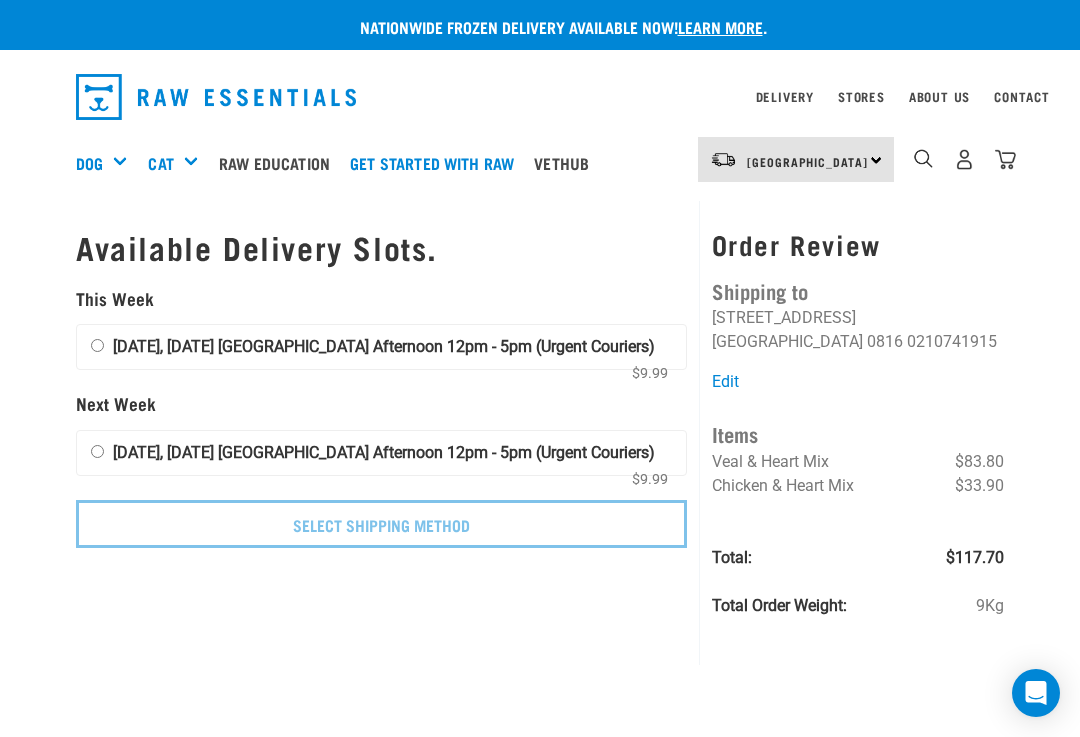 click on "[DATE], [DATE] [GEOGRAPHIC_DATA]  Afternoon 12pm - 5pm (Urgent Couriers)
$9.99" at bounding box center [97, 345] 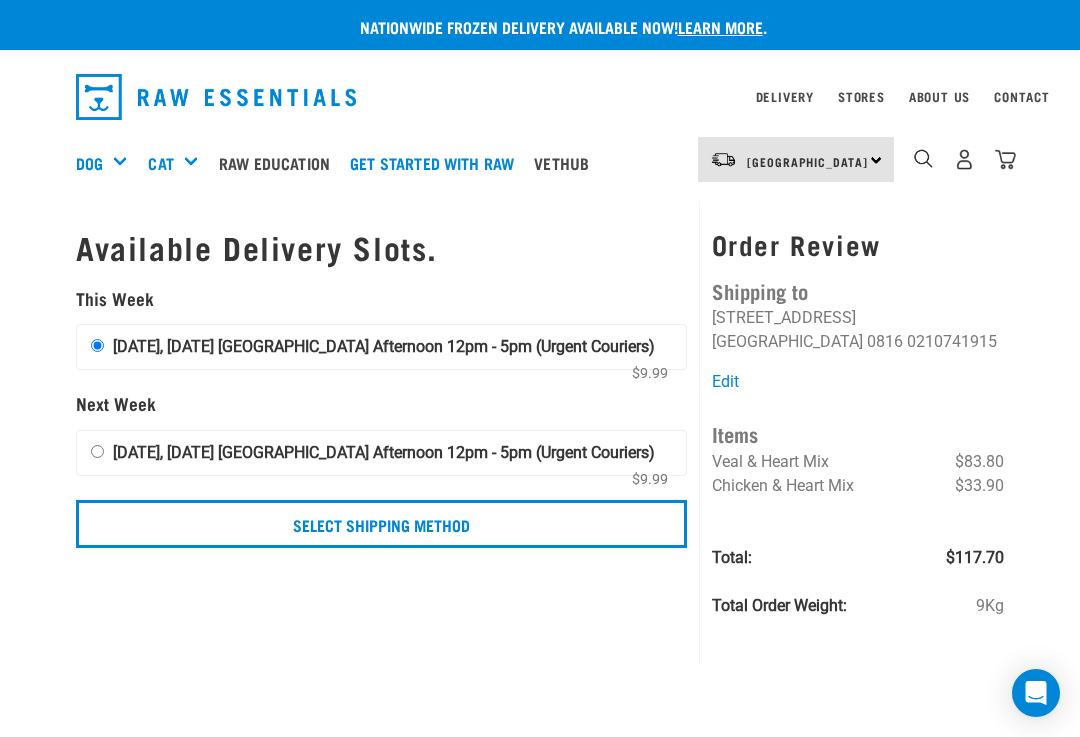 click on "Select Shipping Method" at bounding box center (381, 524) 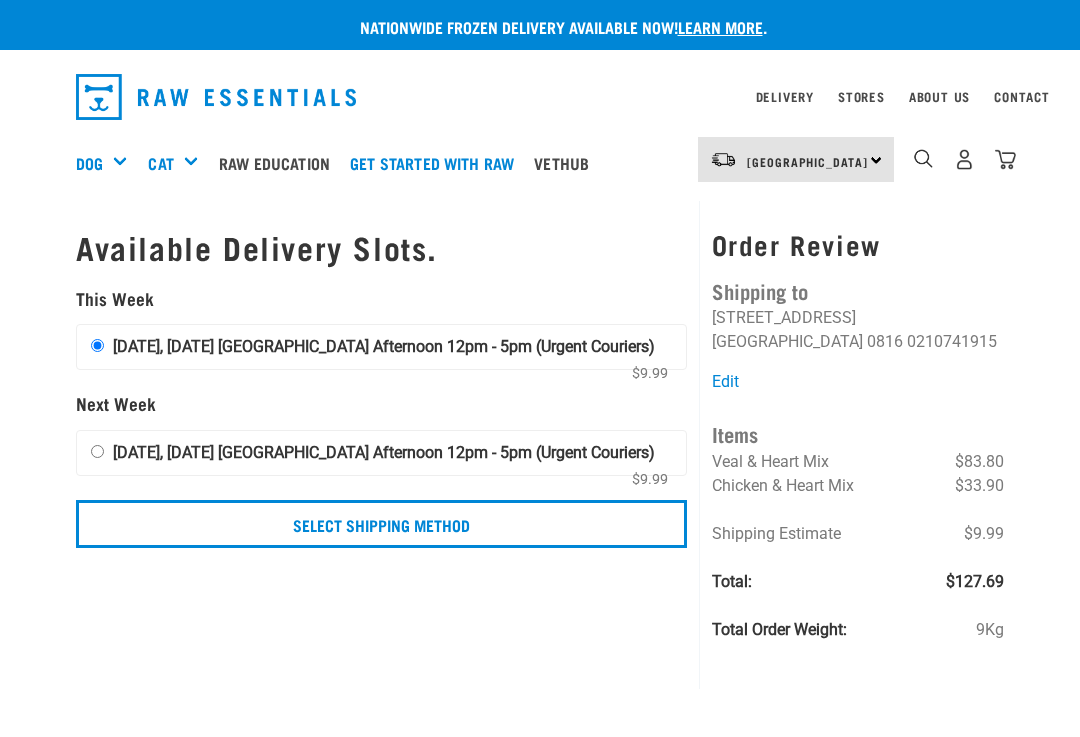 scroll, scrollTop: 0, scrollLeft: 0, axis: both 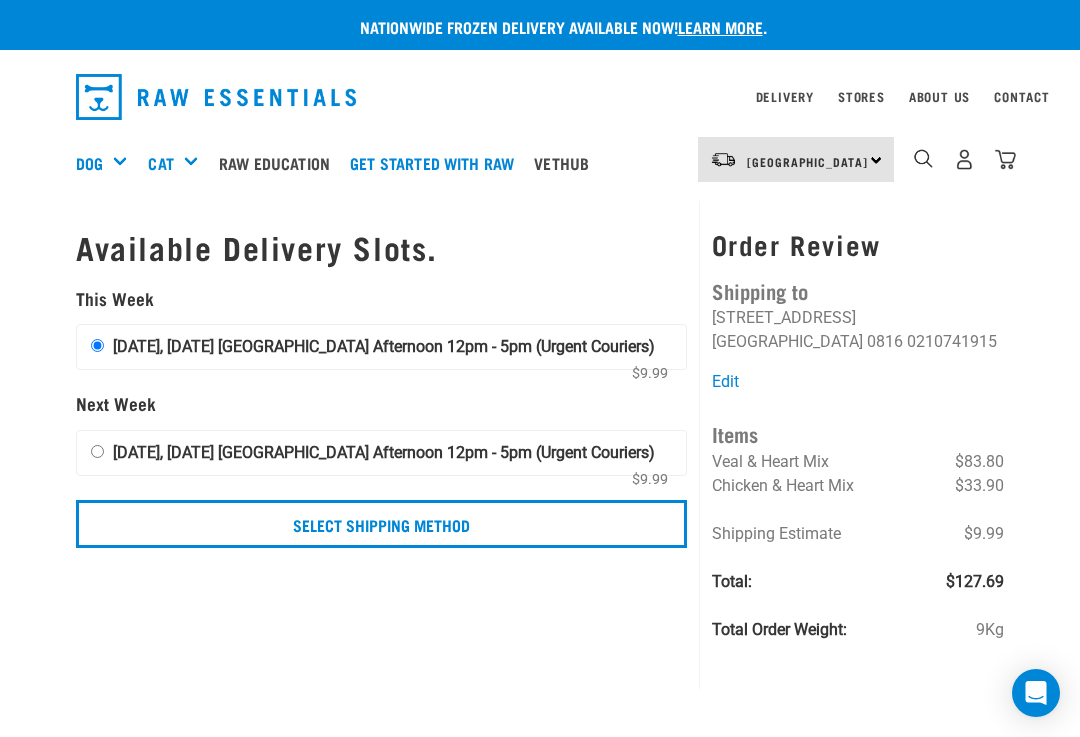 click on "Select Shipping Method" at bounding box center [381, 524] 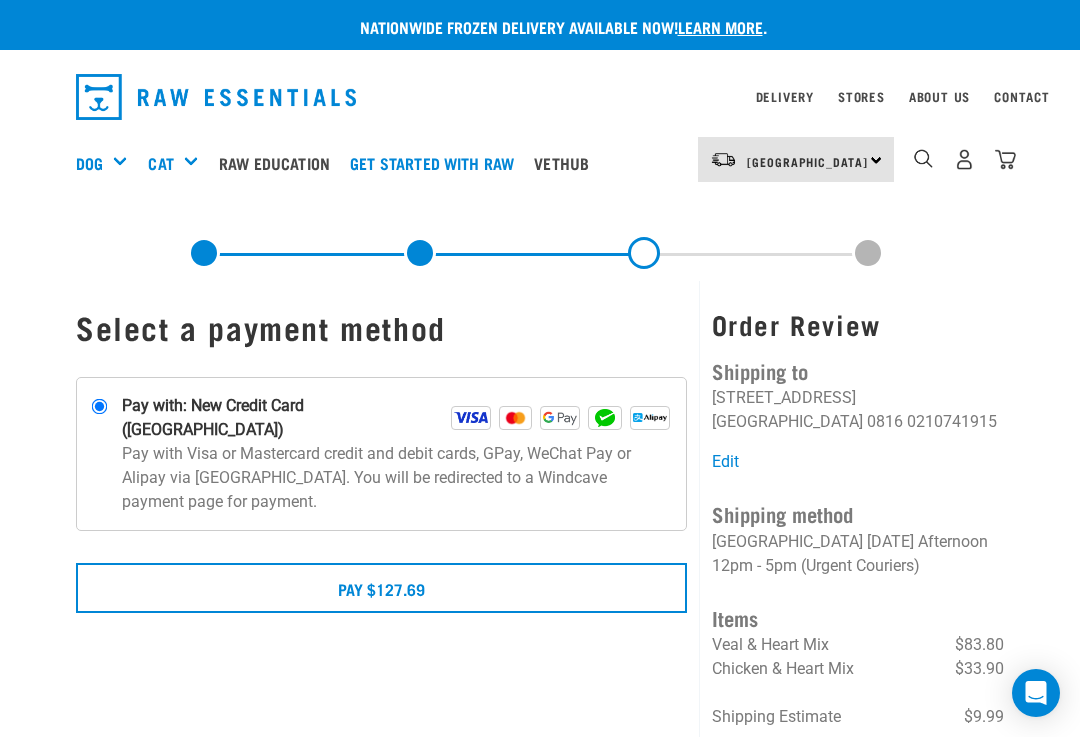 scroll, scrollTop: 0, scrollLeft: 0, axis: both 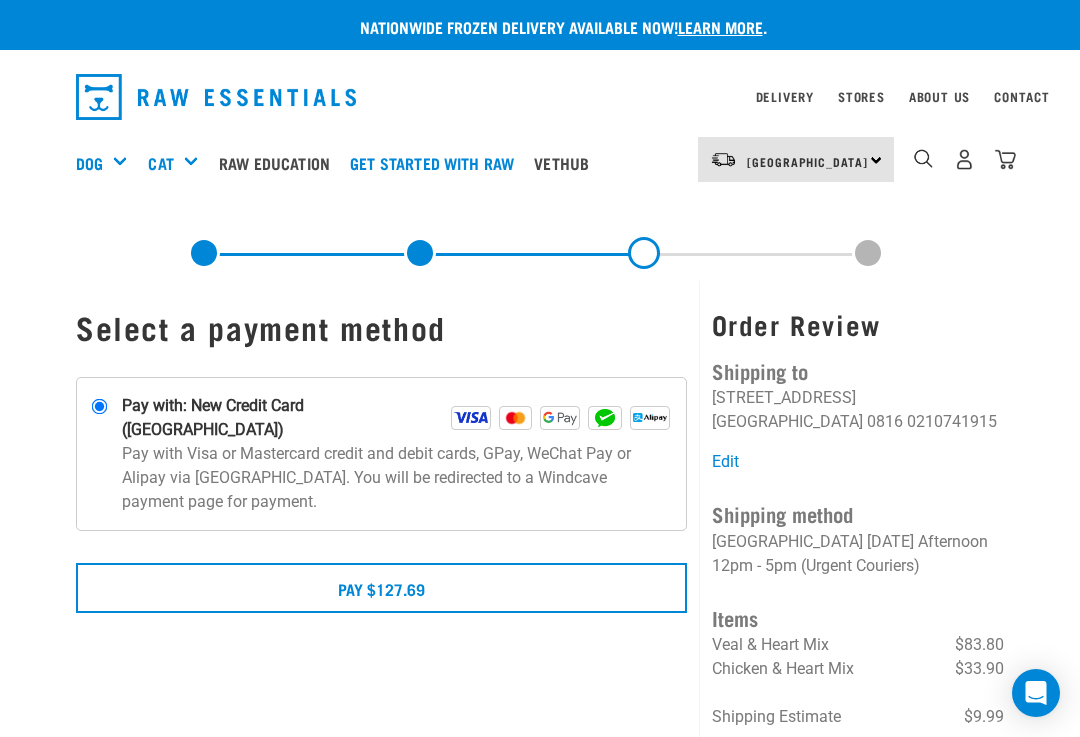 click on "Pay $127.69" at bounding box center [381, 588] 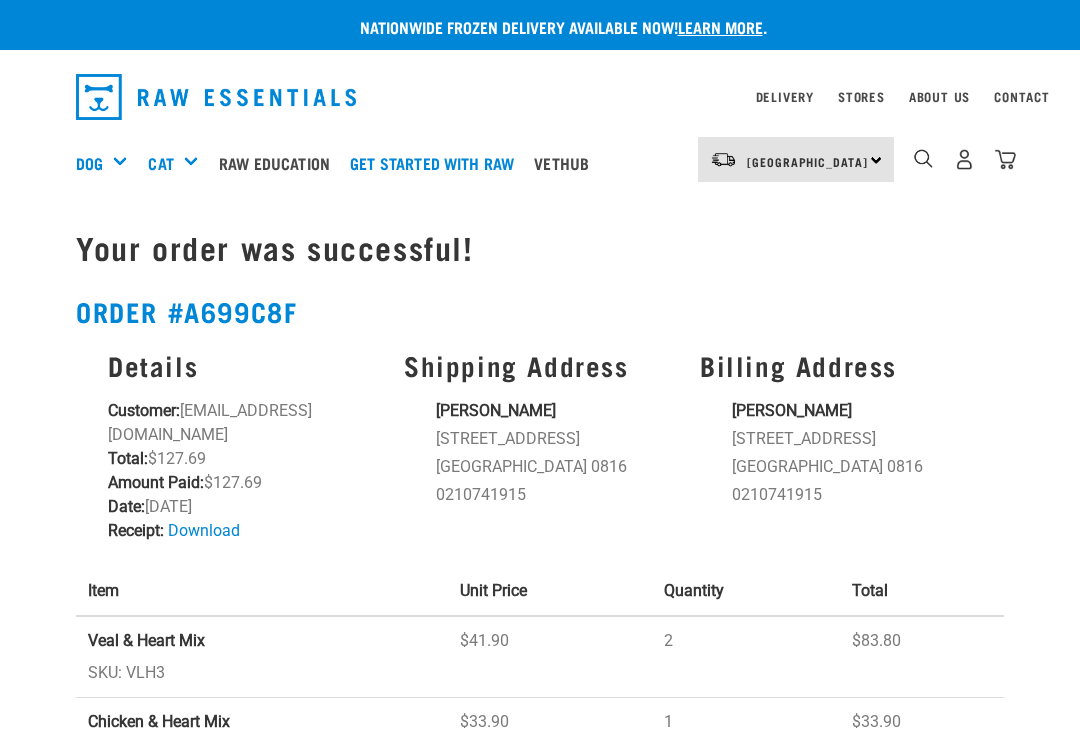 scroll, scrollTop: 0, scrollLeft: 0, axis: both 